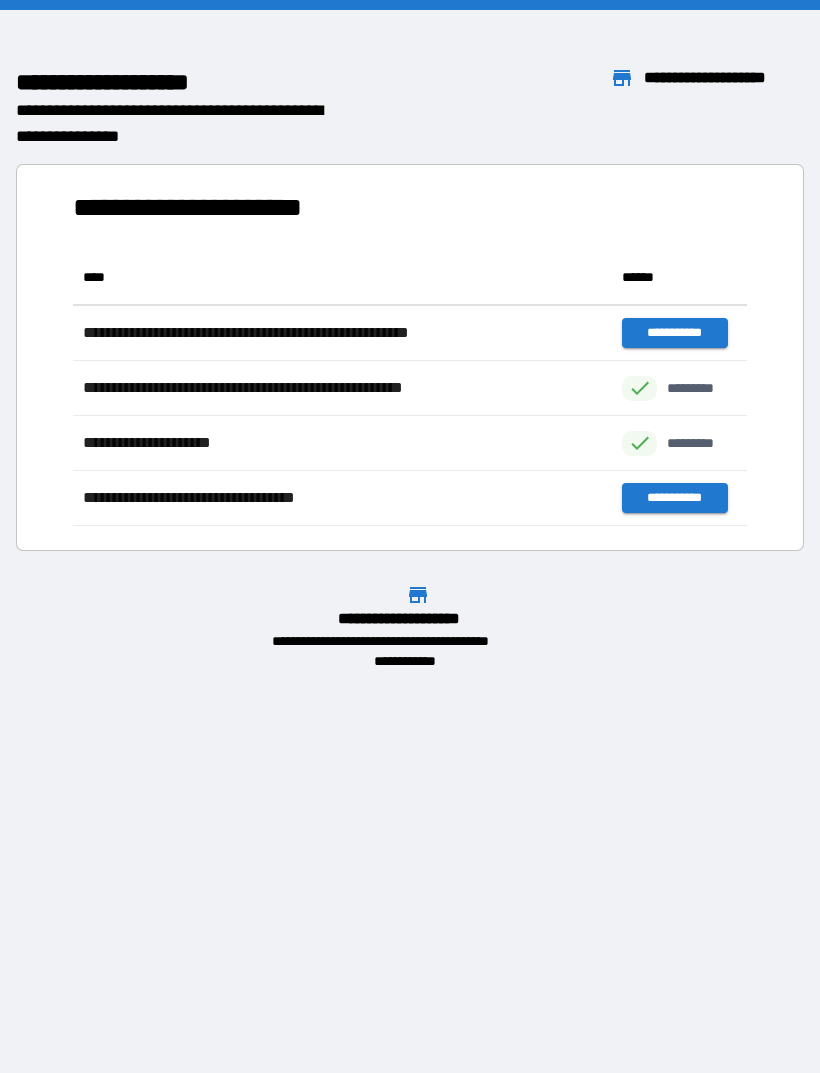 scroll, scrollTop: 64, scrollLeft: 0, axis: vertical 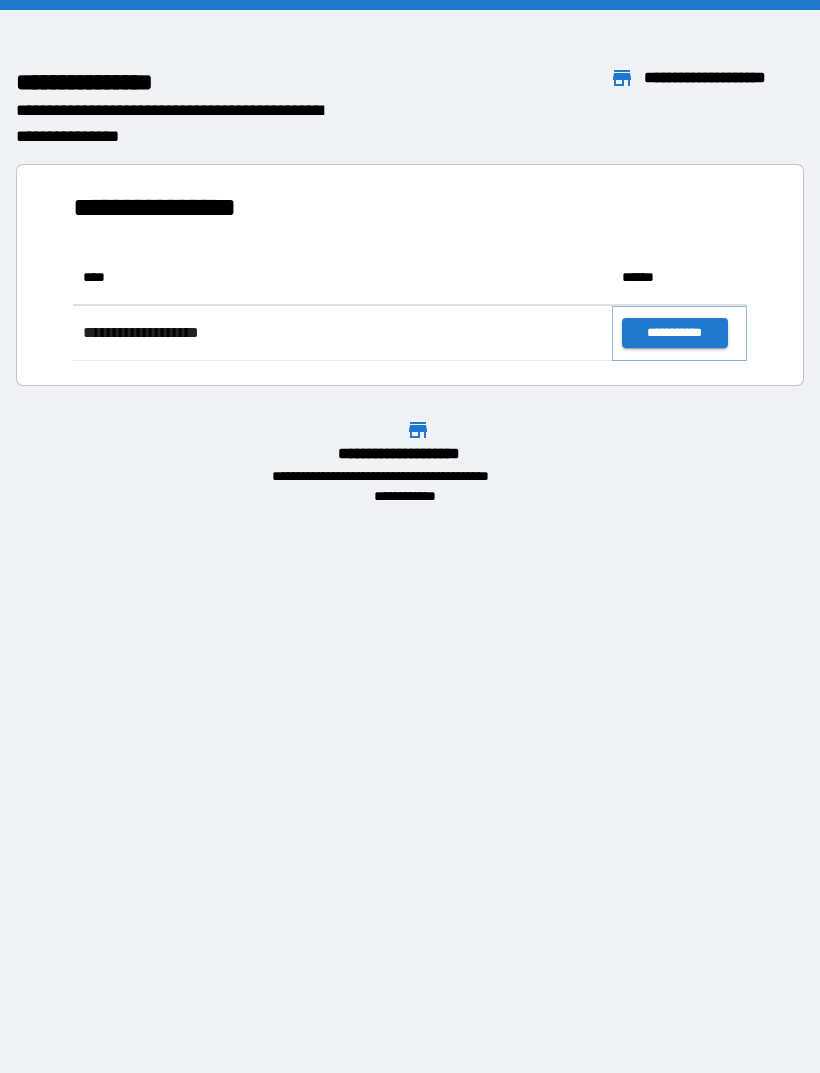 click on "**********" at bounding box center [674, 333] 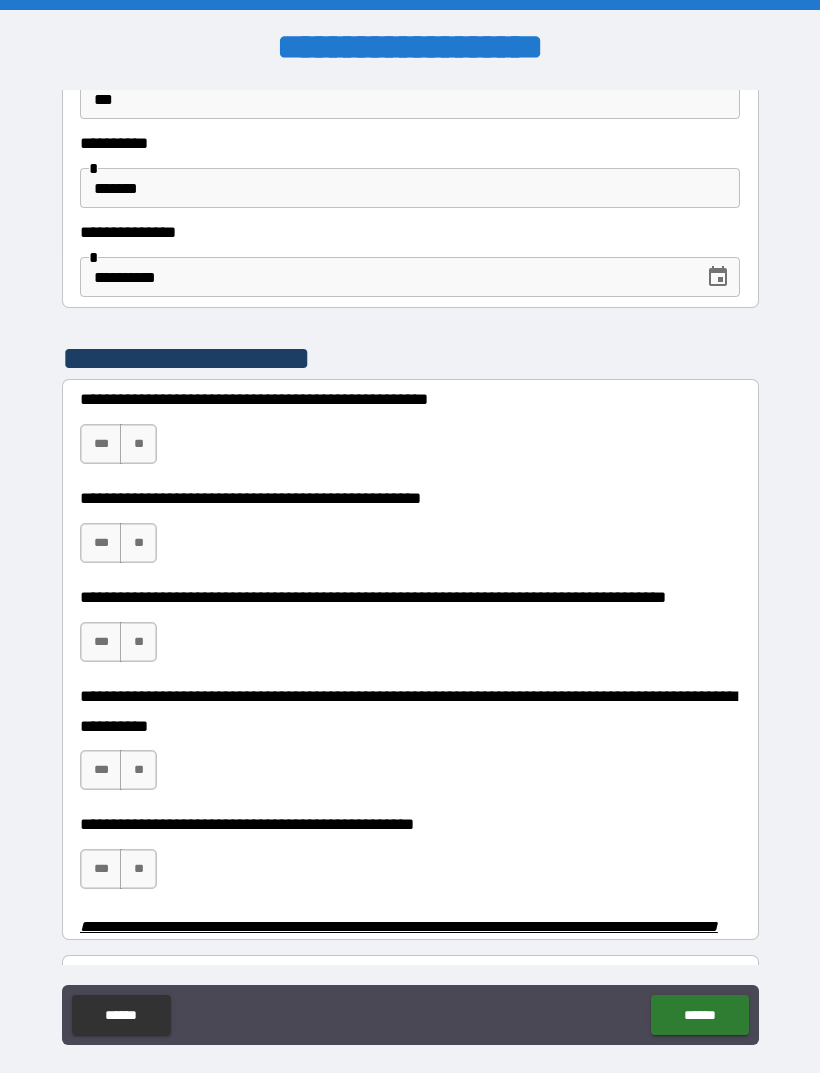 scroll, scrollTop: 198, scrollLeft: 0, axis: vertical 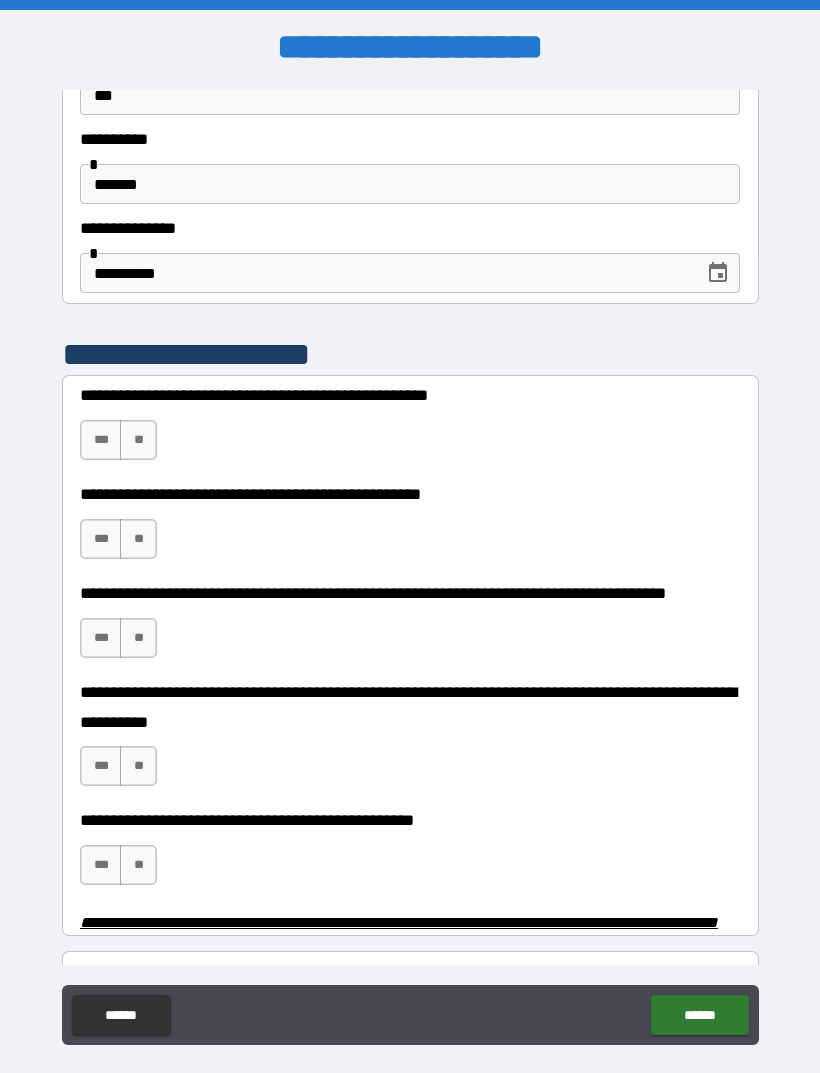 click on "**" at bounding box center [138, 440] 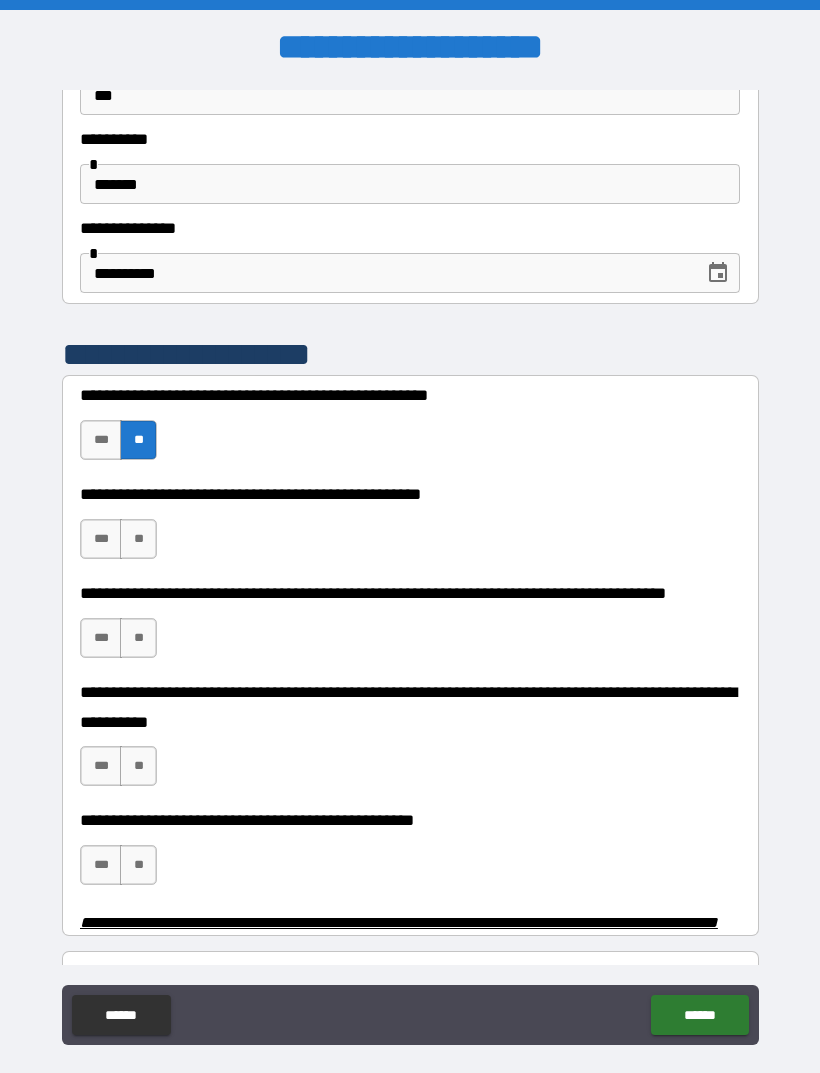 click on "***" at bounding box center [101, 539] 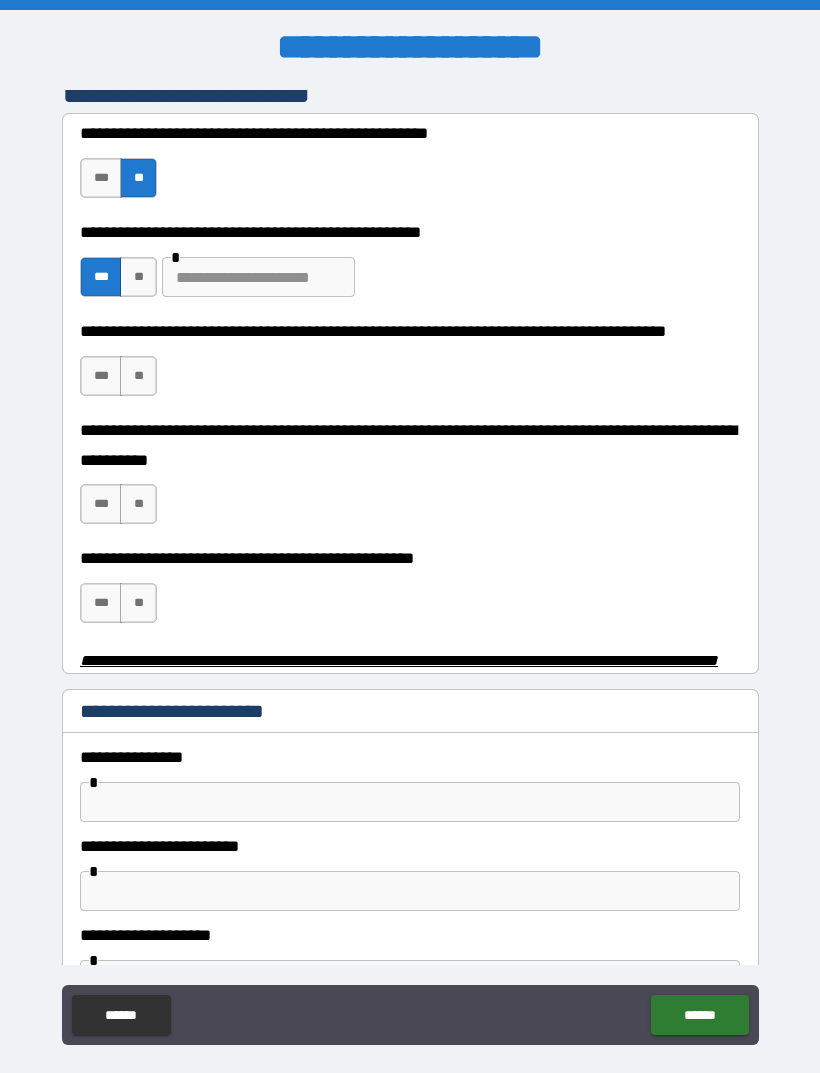 scroll, scrollTop: 473, scrollLeft: 0, axis: vertical 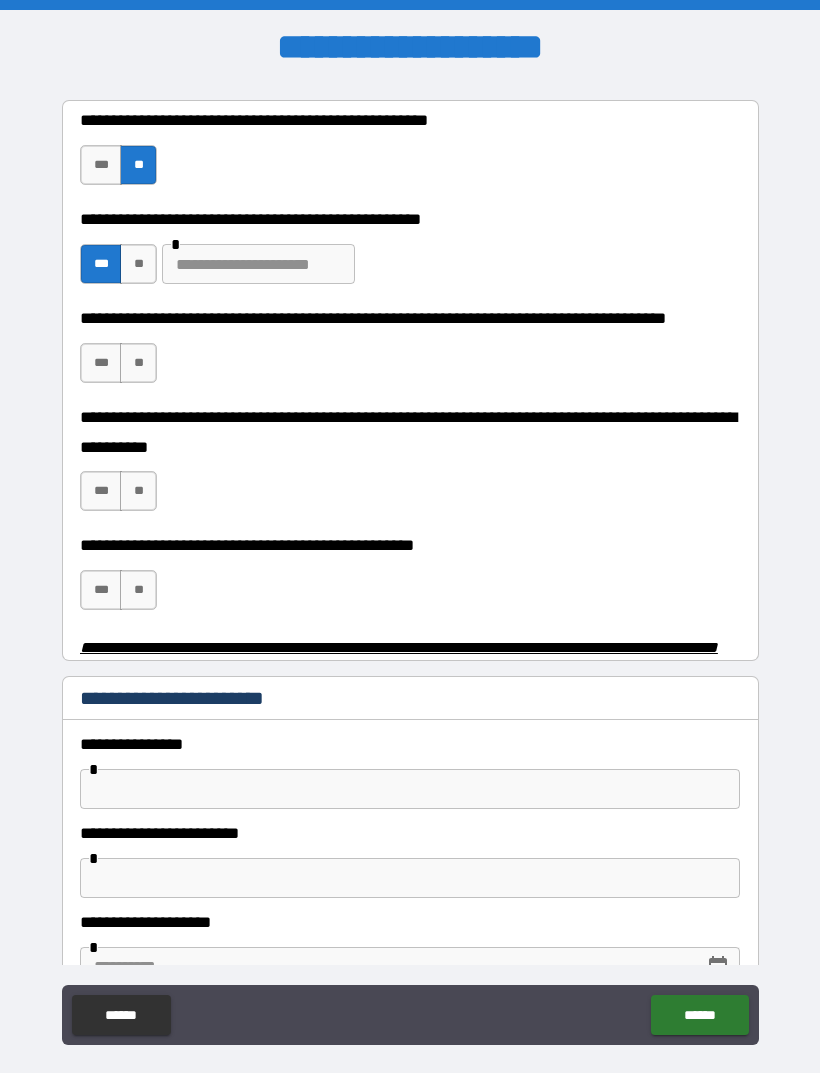 click at bounding box center [258, 264] 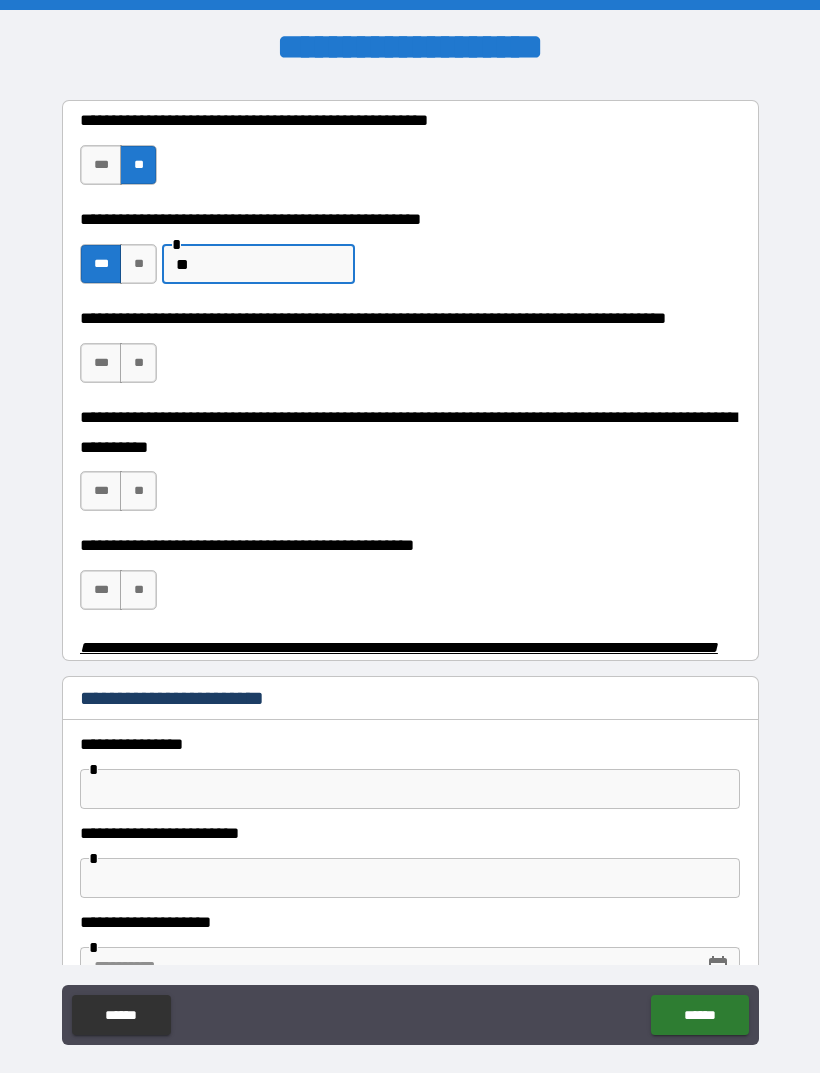 type on "*" 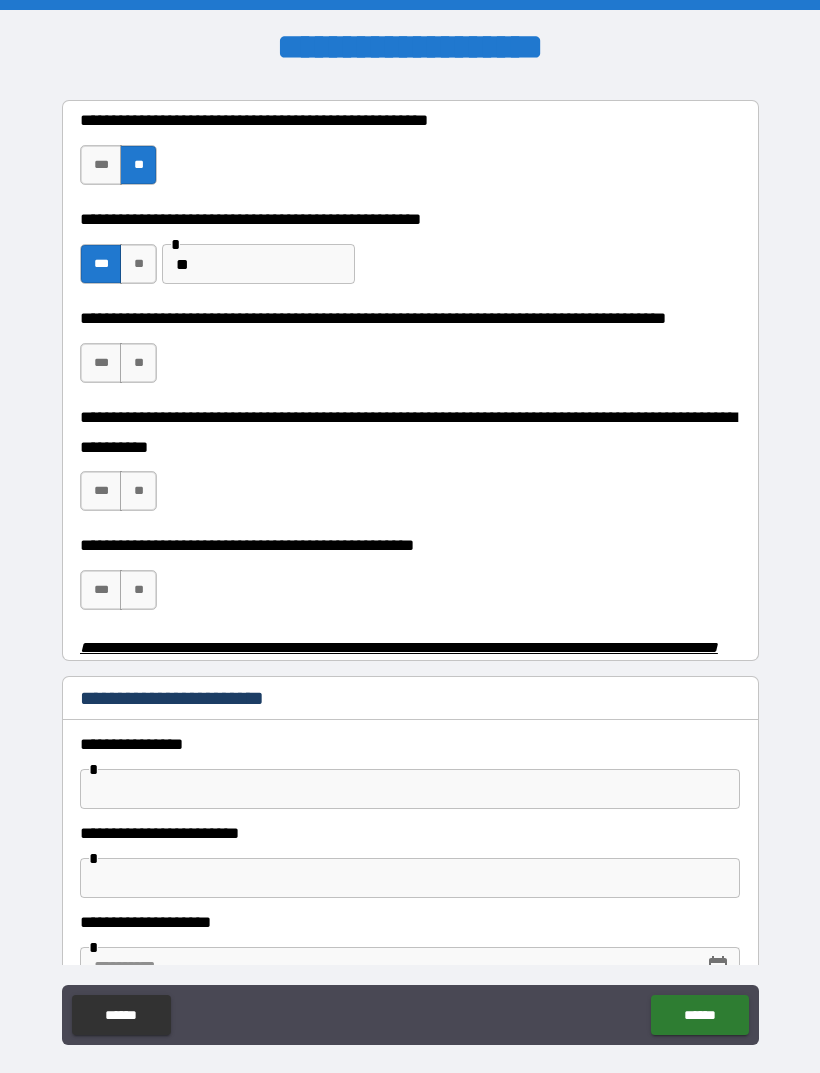 click on "**" at bounding box center [138, 363] 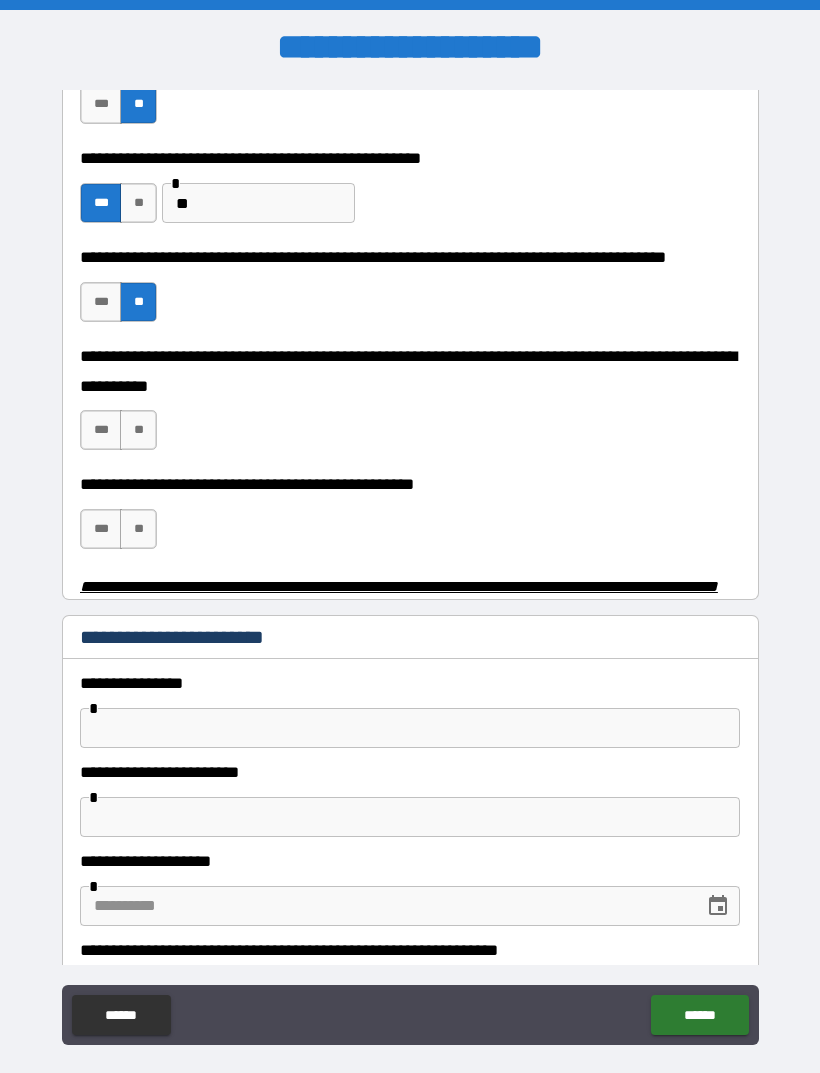 scroll, scrollTop: 535, scrollLeft: 0, axis: vertical 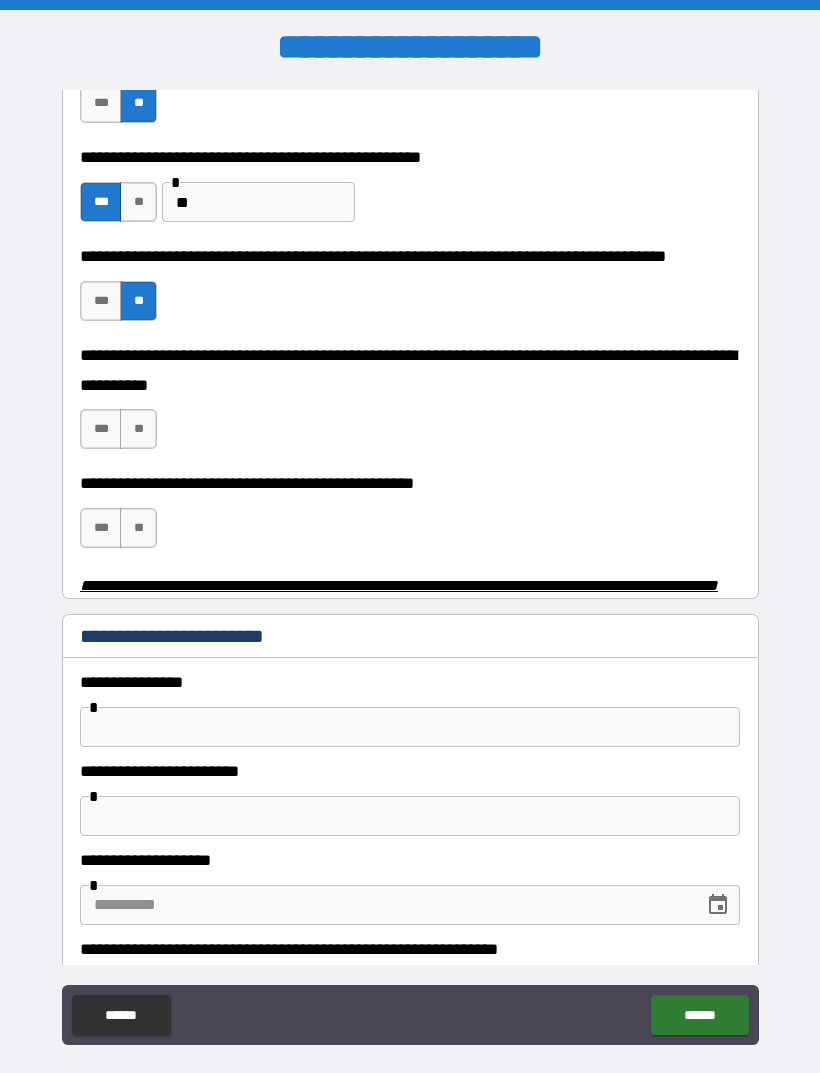 click on "**" at bounding box center (138, 429) 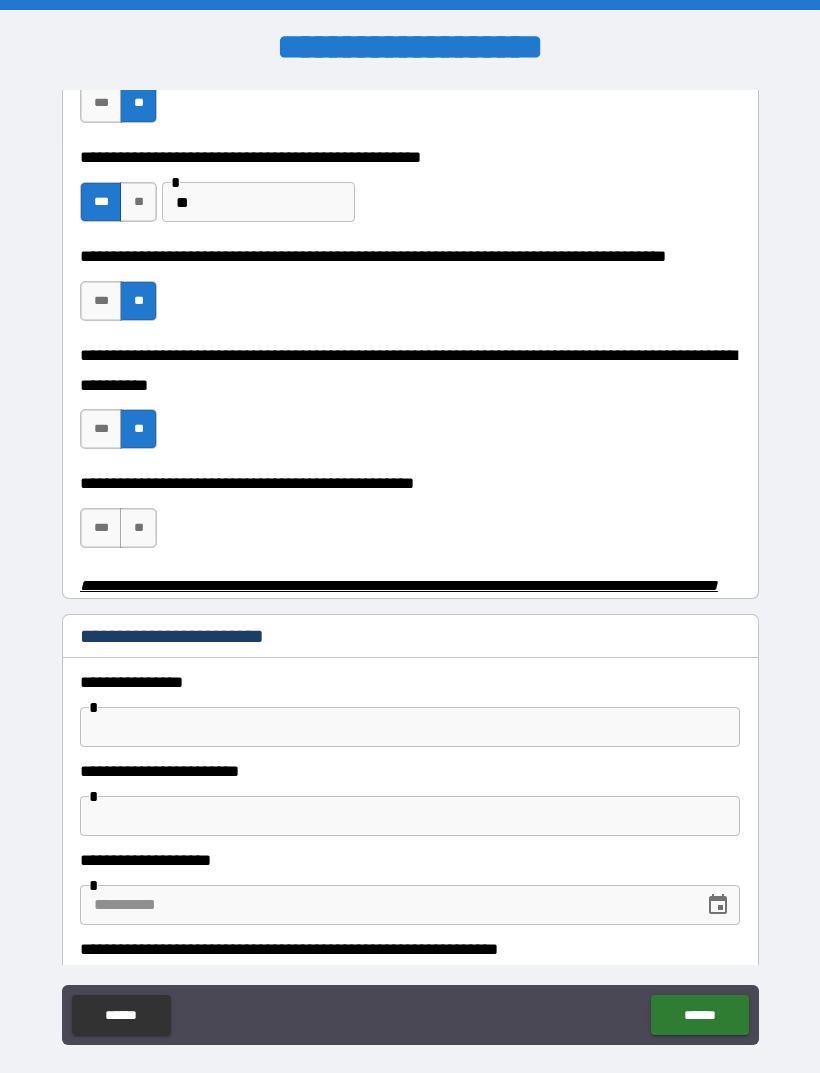 click on "**" at bounding box center (138, 528) 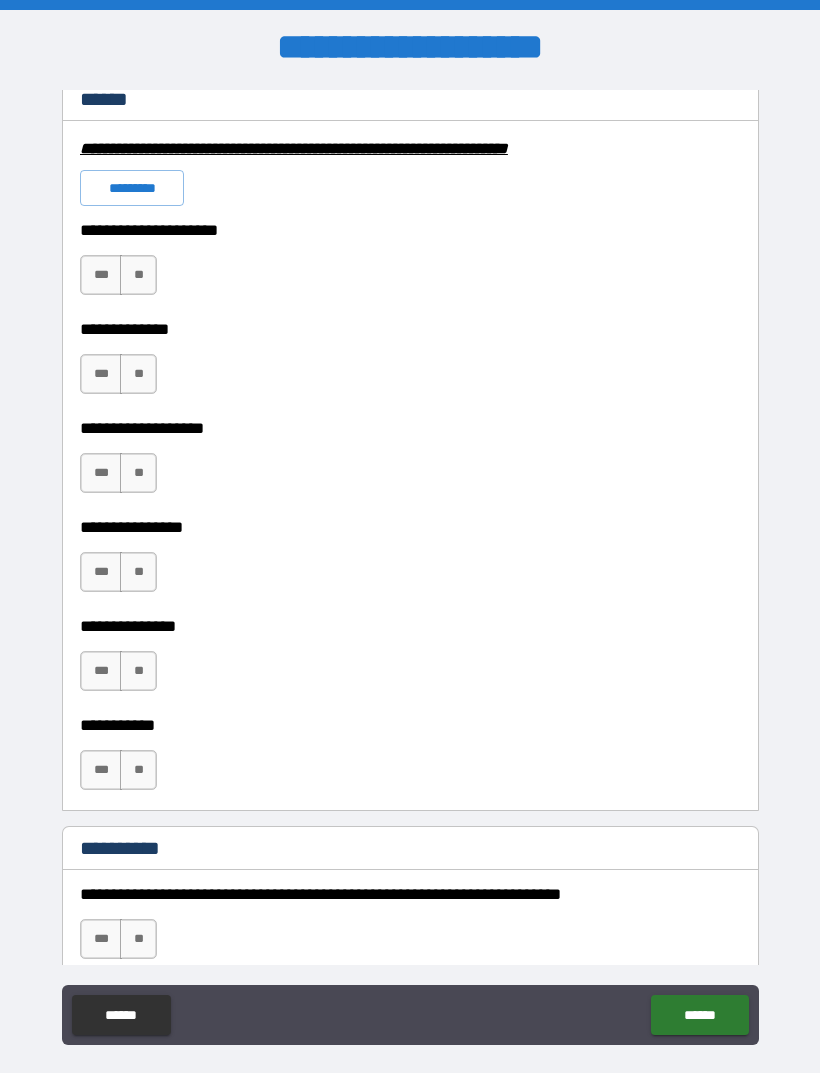 scroll, scrollTop: 1493, scrollLeft: 0, axis: vertical 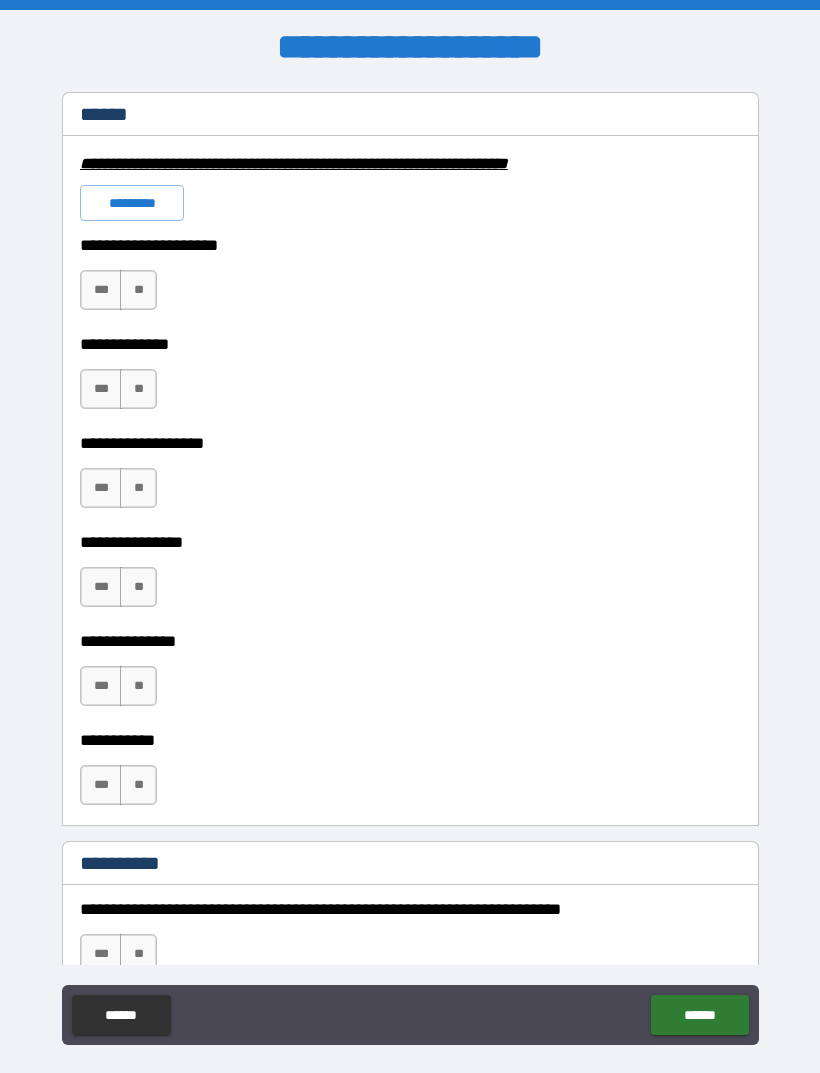 click on "*********" at bounding box center [132, 203] 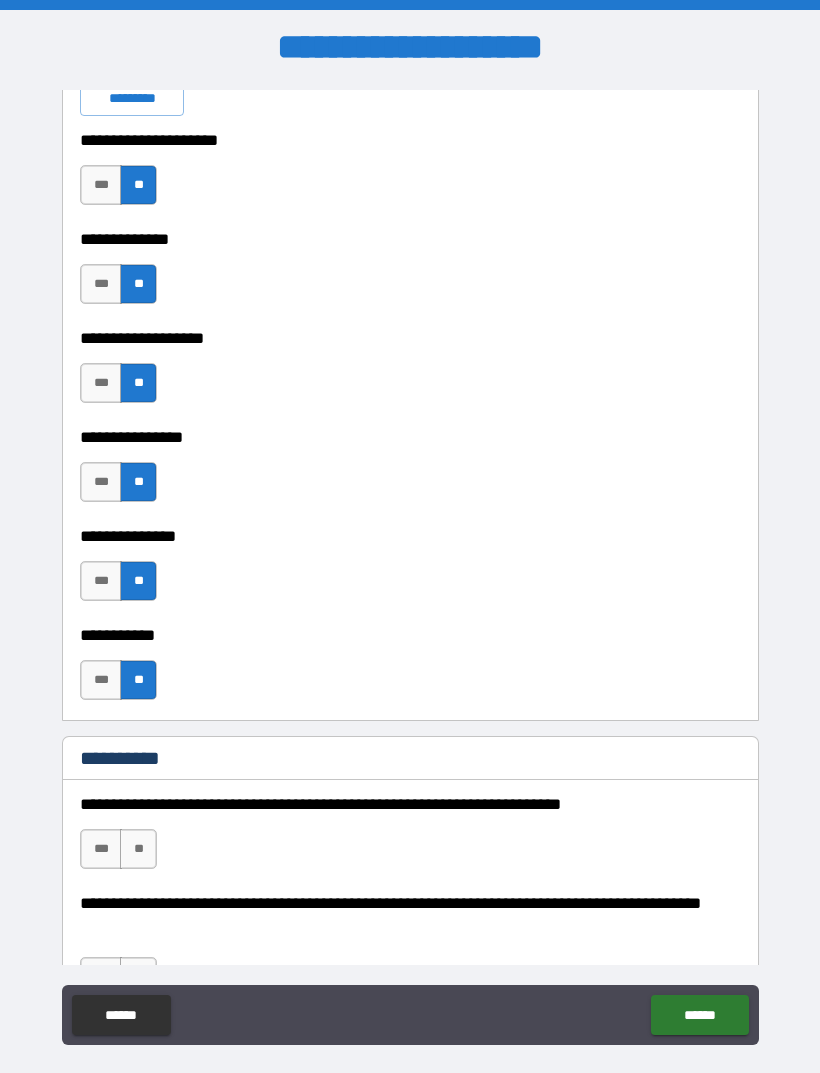 scroll, scrollTop: 1600, scrollLeft: 0, axis: vertical 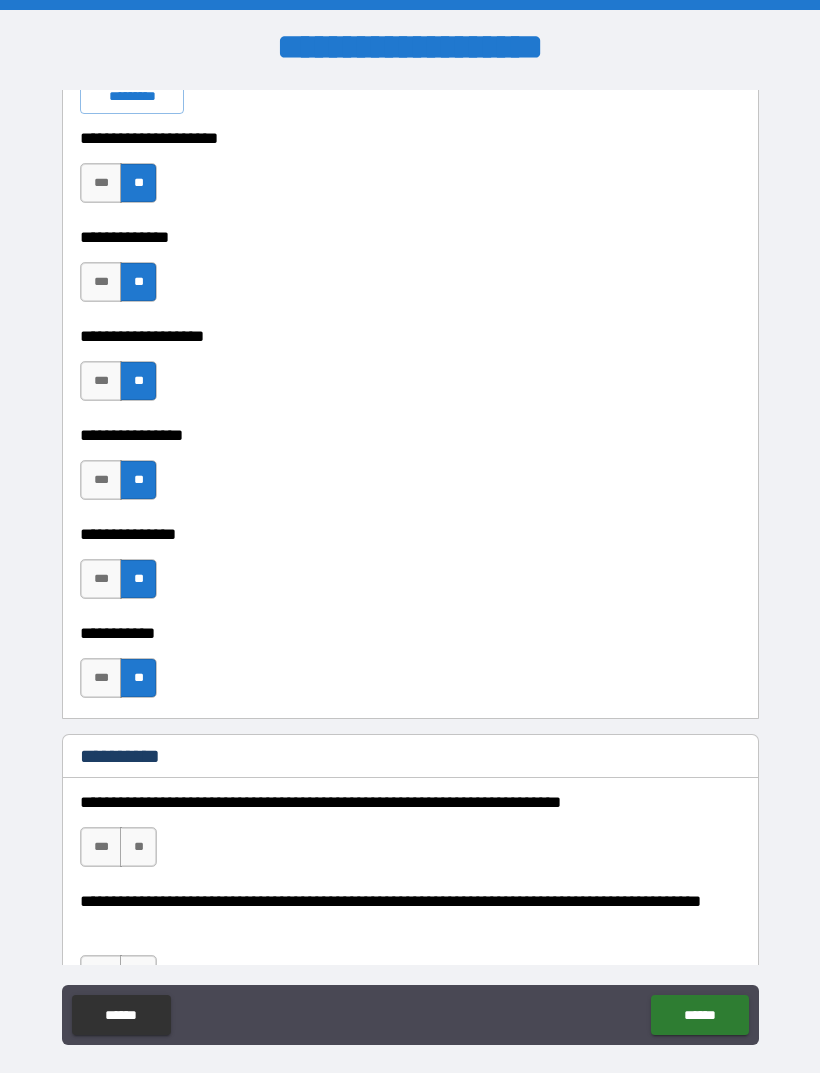 click on "***" at bounding box center (101, 381) 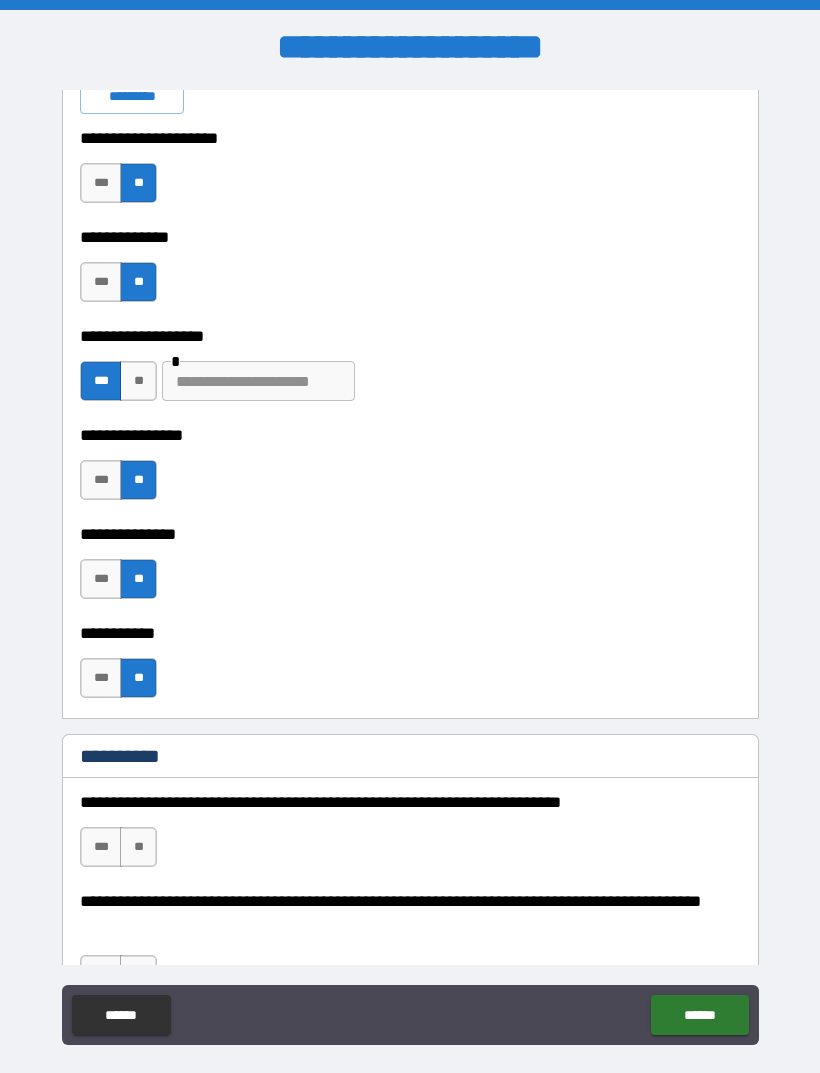 click at bounding box center [258, 381] 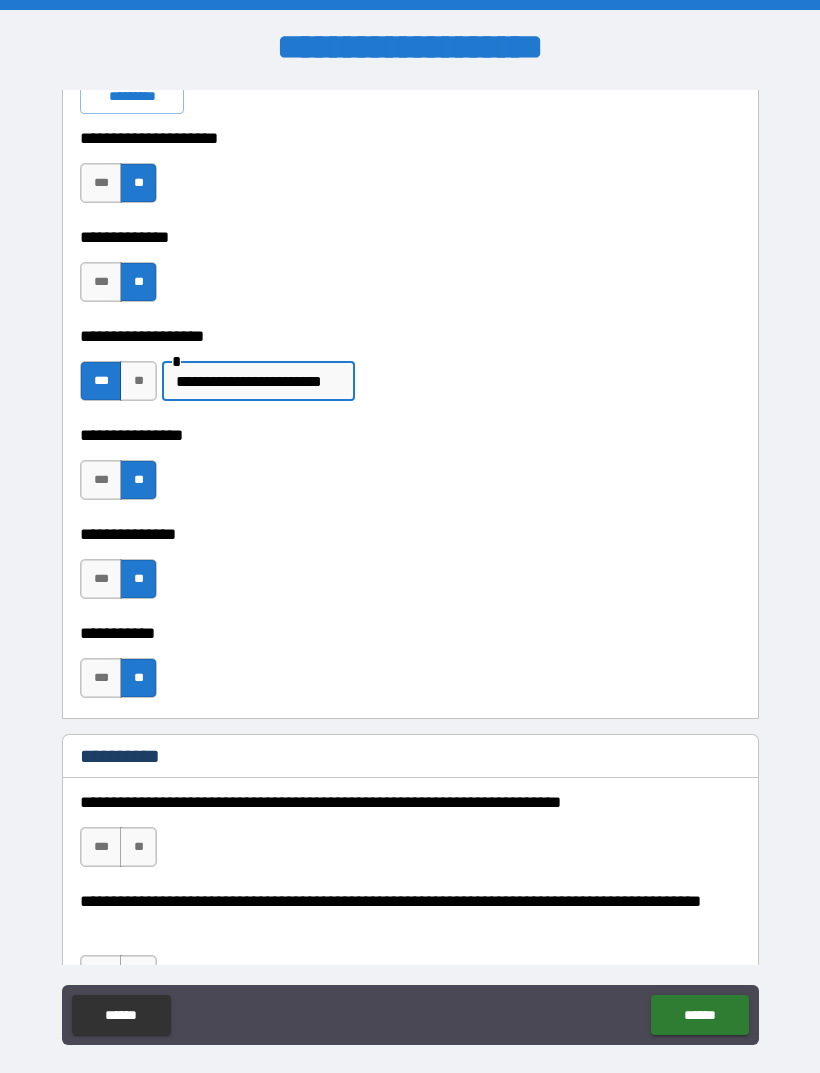 type on "**********" 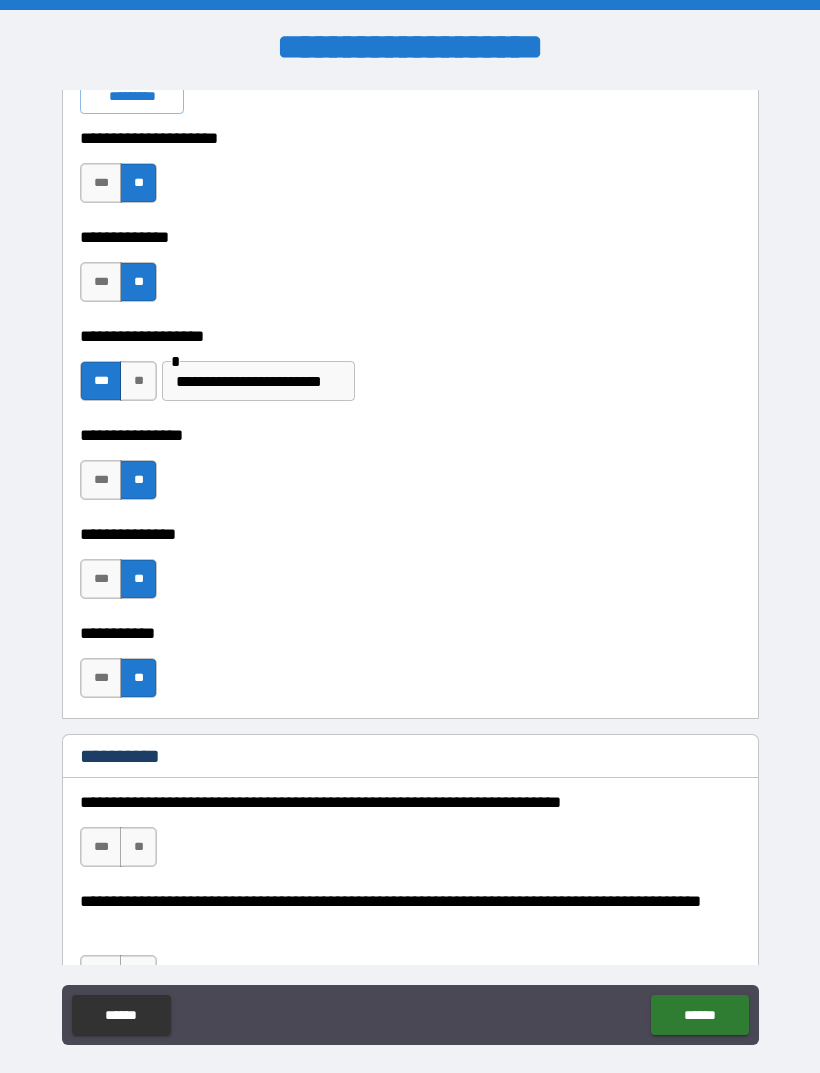 click on "**********" at bounding box center (410, 619) 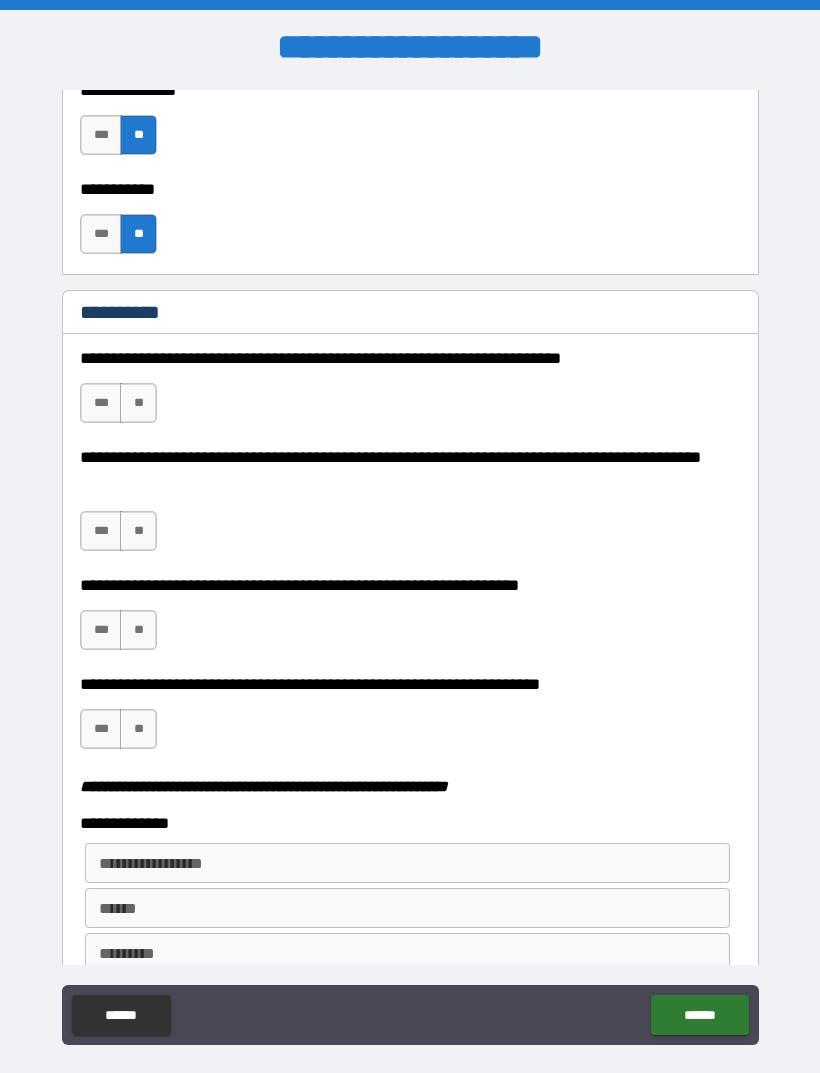scroll, scrollTop: 2047, scrollLeft: 0, axis: vertical 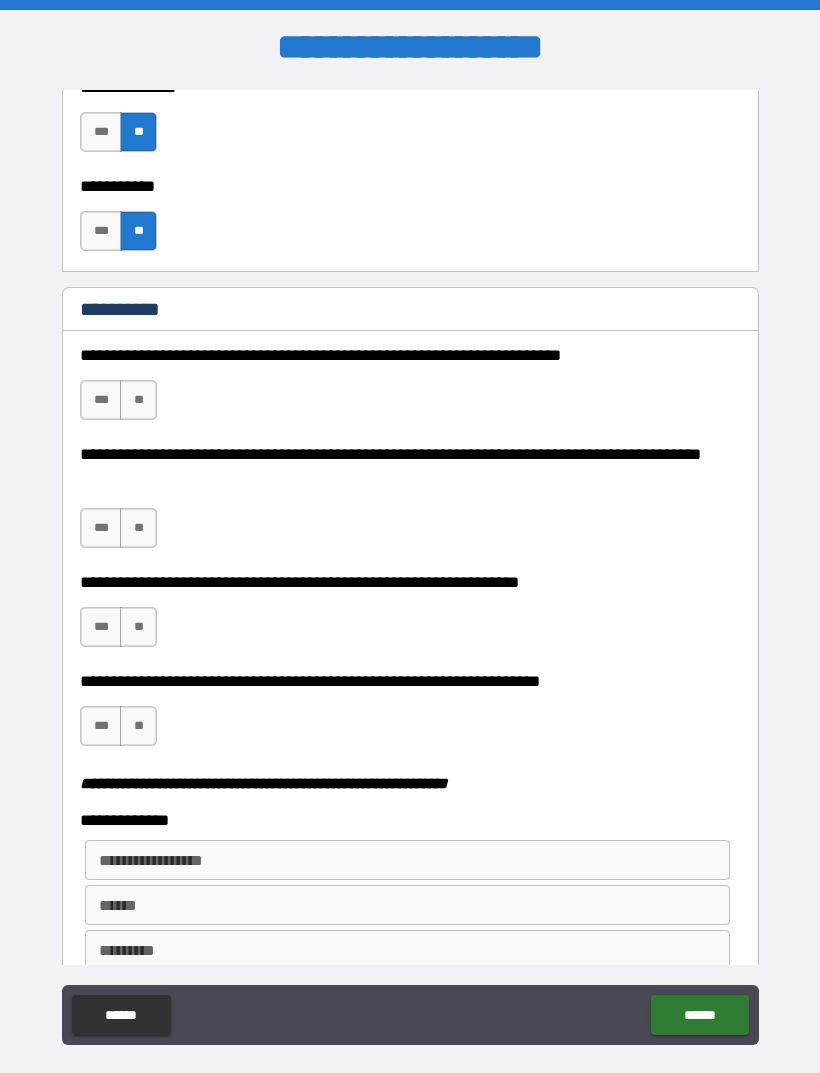 click on "**" at bounding box center (138, 400) 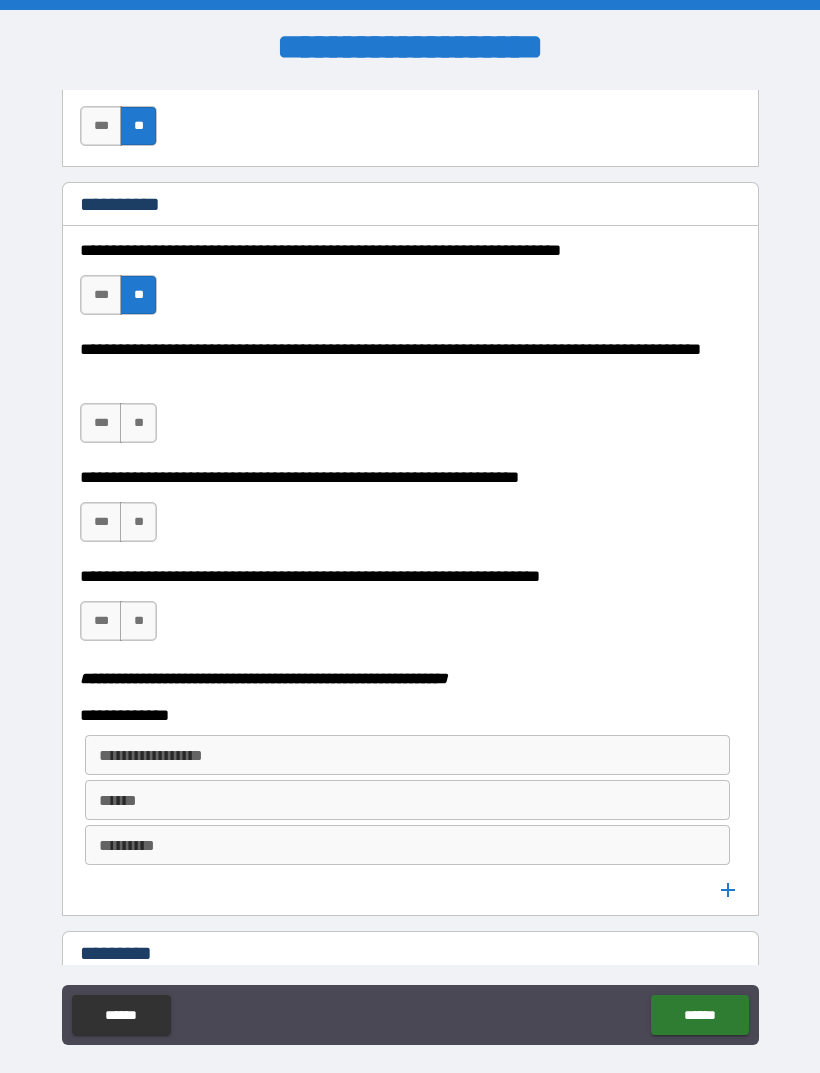 scroll, scrollTop: 2158, scrollLeft: 0, axis: vertical 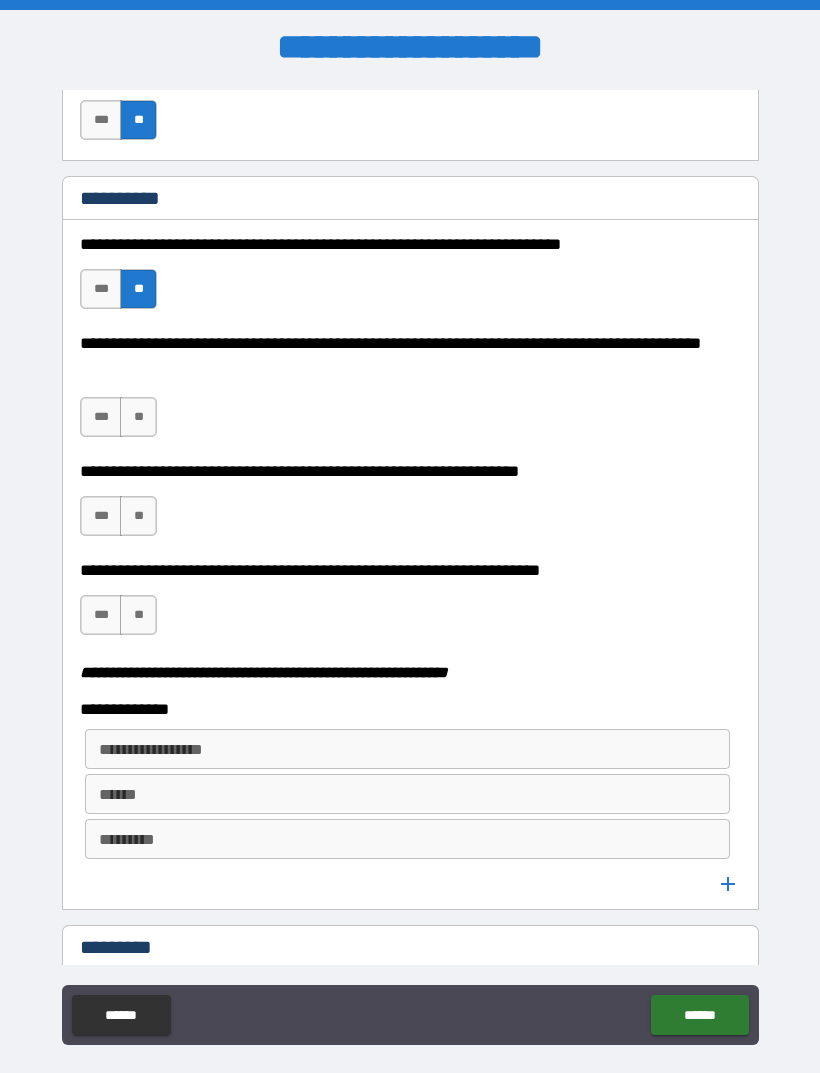click on "**" at bounding box center [138, 417] 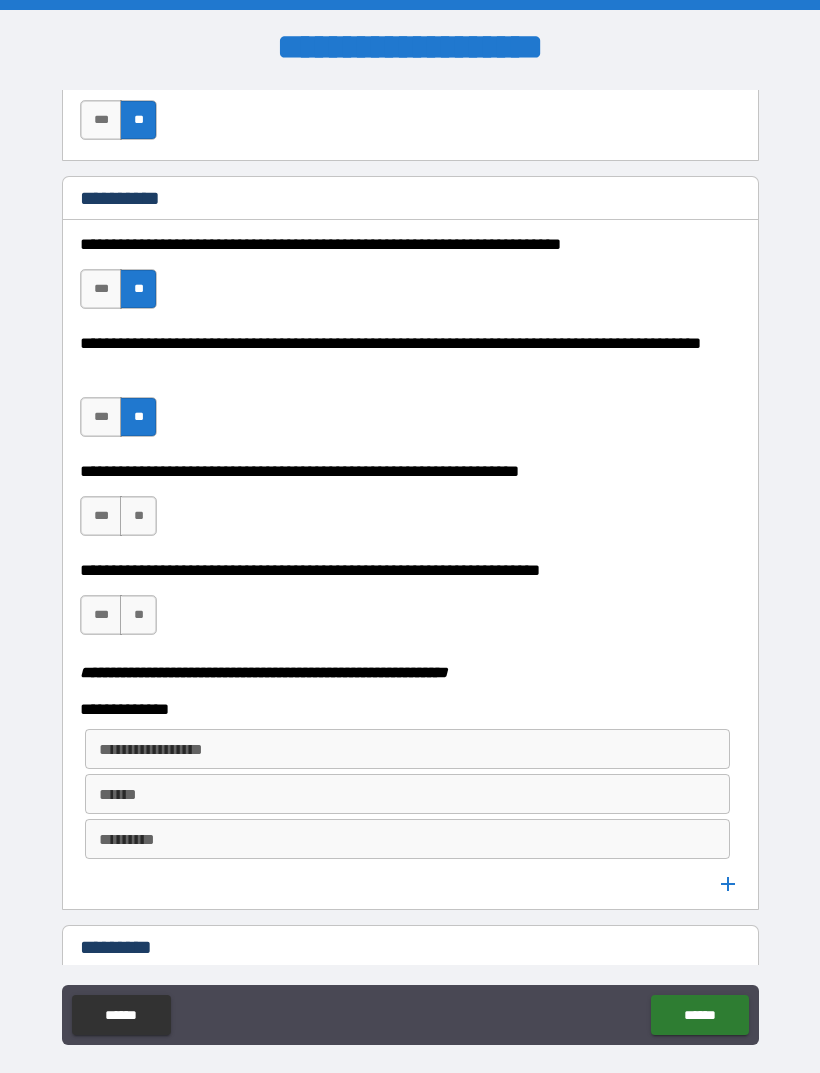 click on "**" at bounding box center (138, 516) 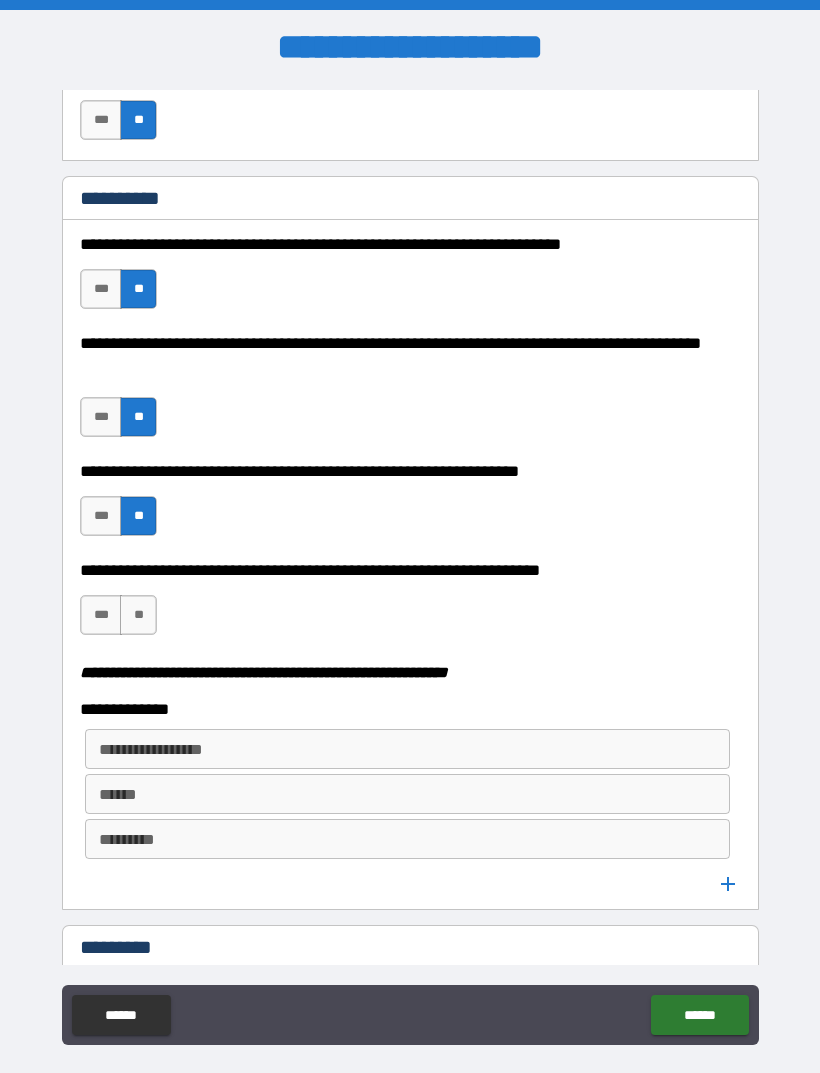 click on "***" at bounding box center (101, 615) 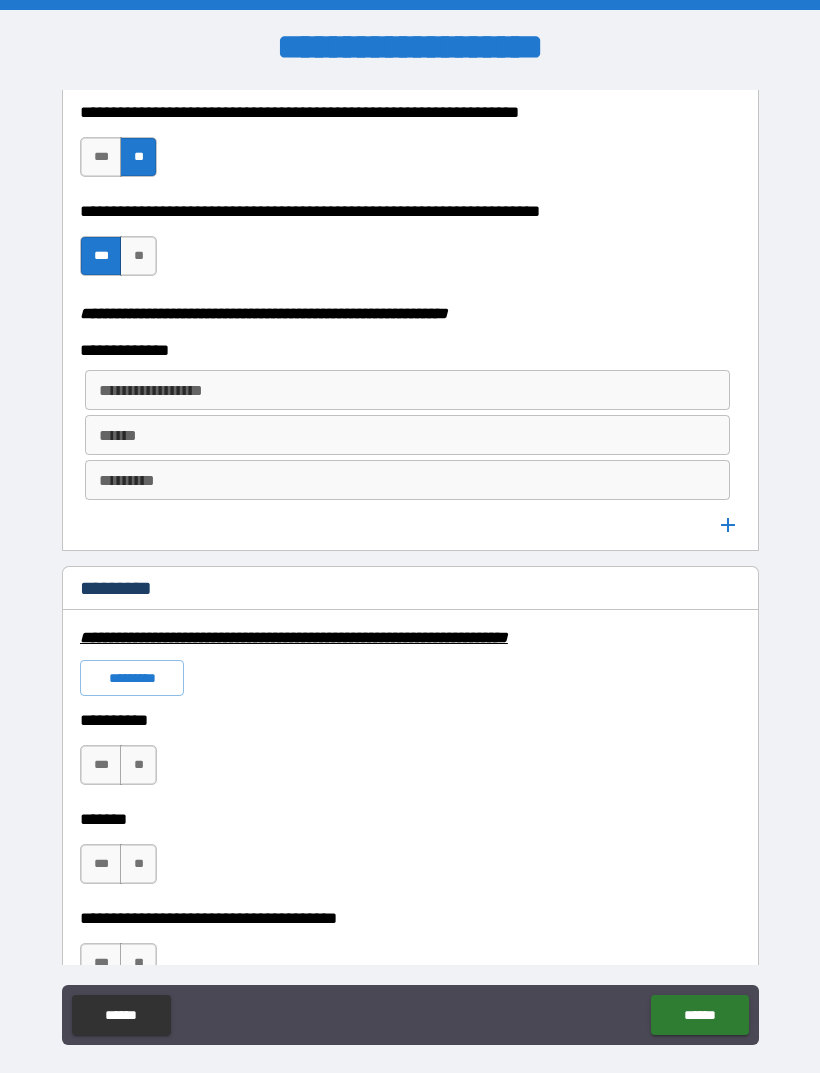 scroll, scrollTop: 2479, scrollLeft: 0, axis: vertical 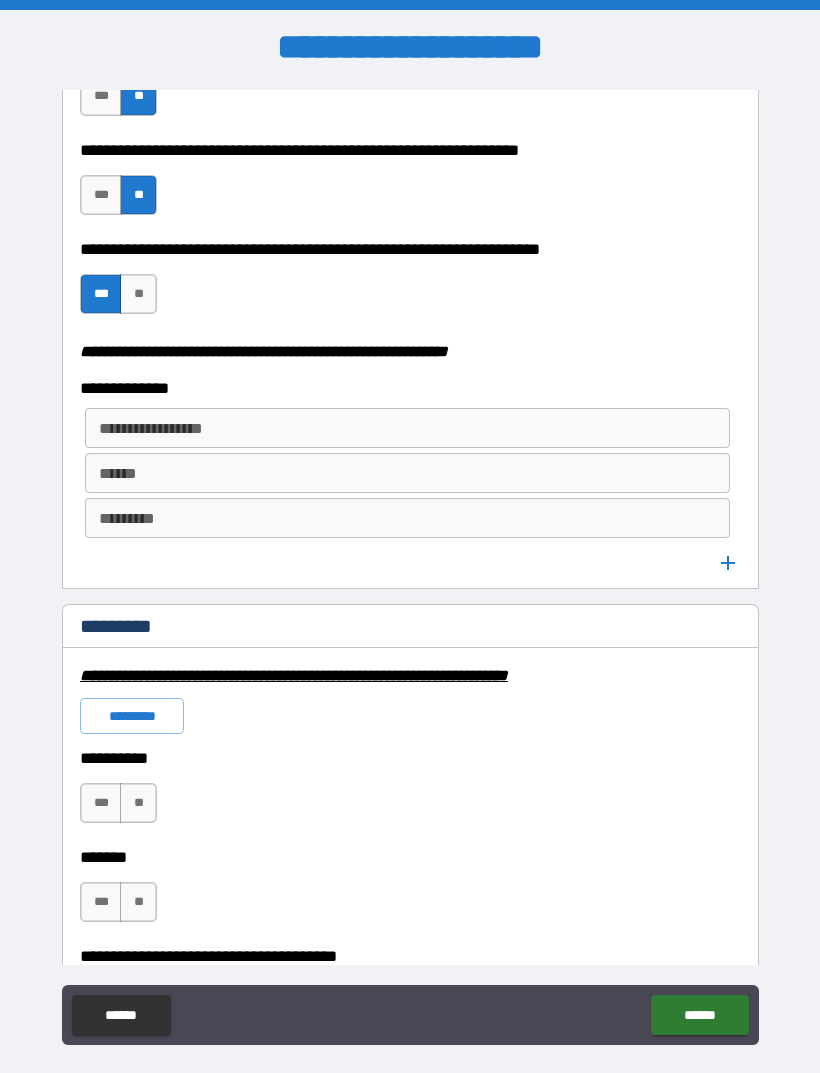 click on "**********" at bounding box center (407, 428) 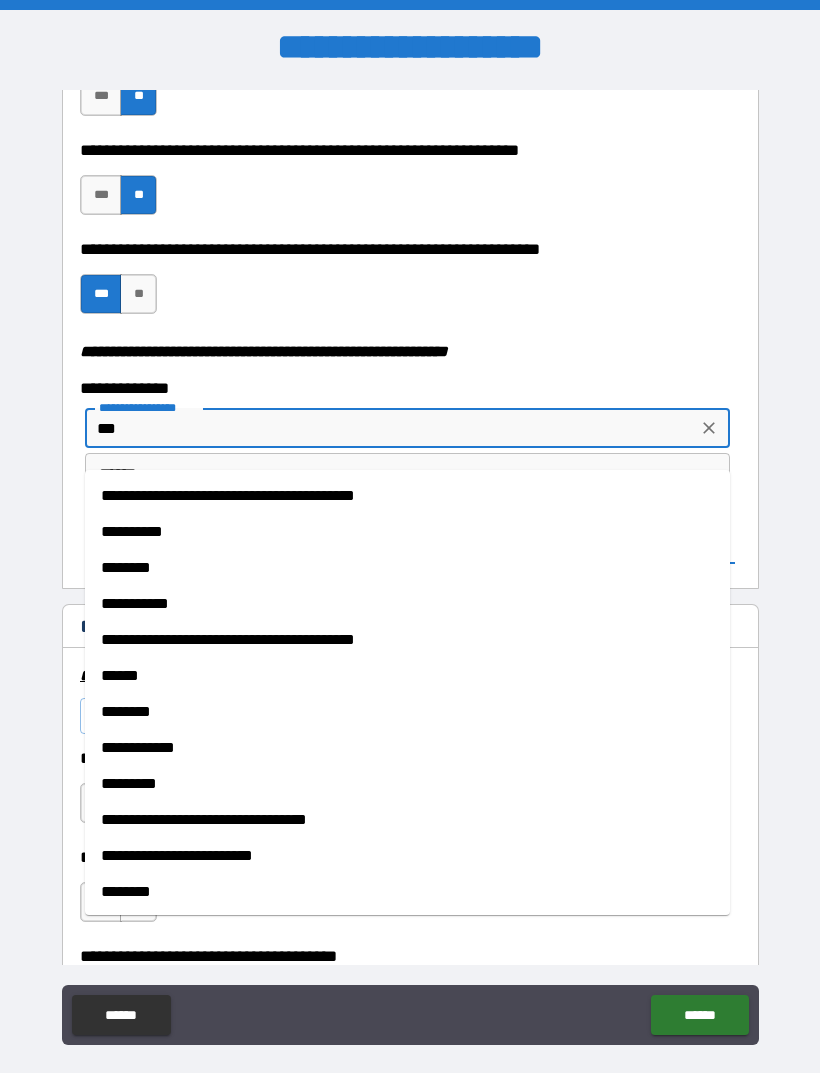 click on "********" at bounding box center [407, 568] 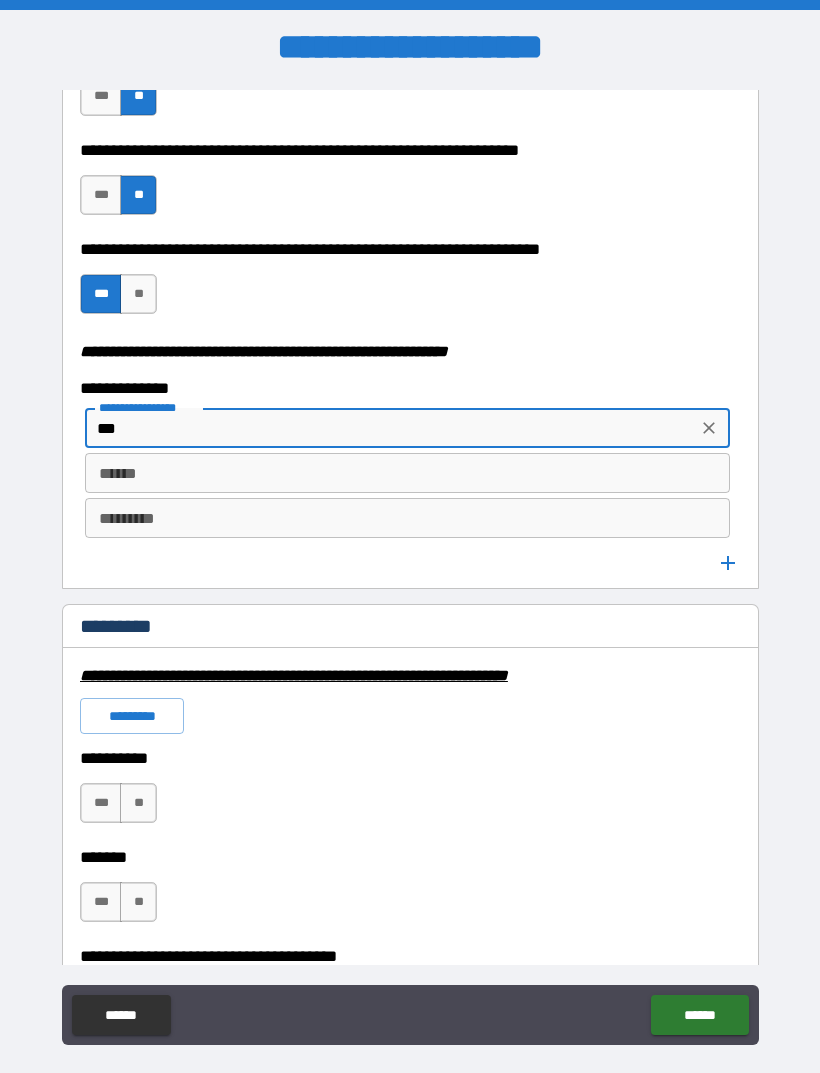 type on "********" 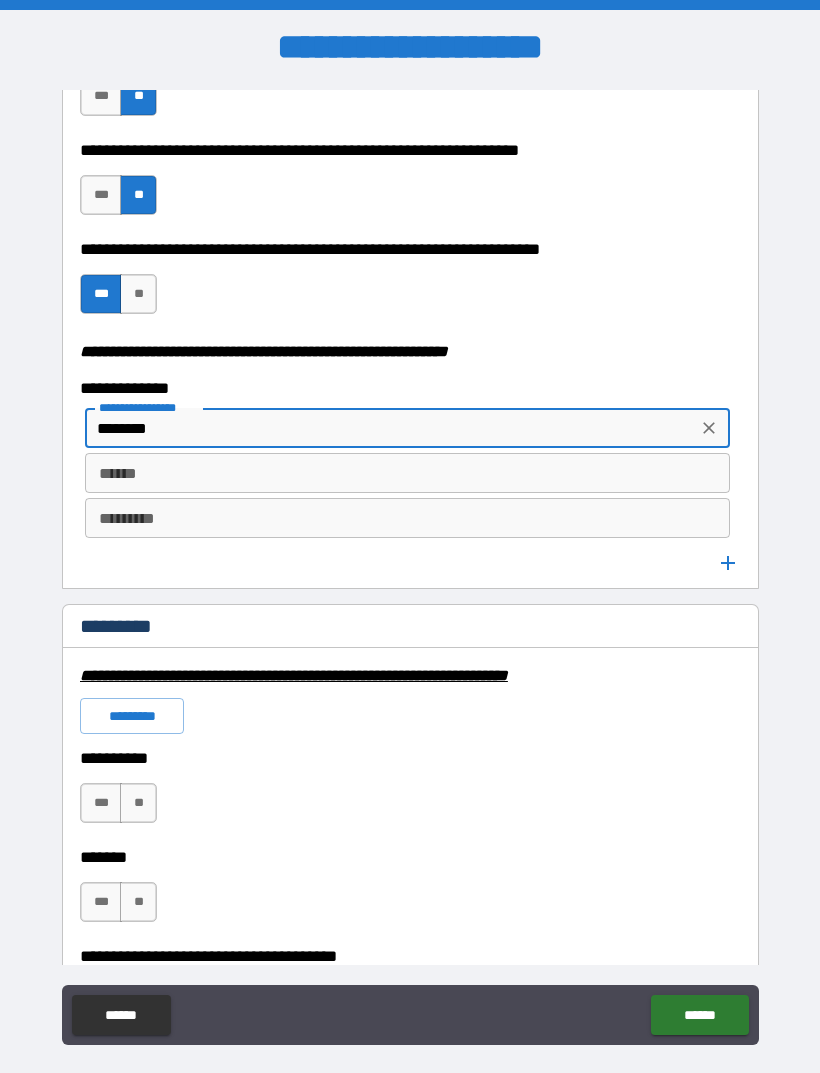 click on "******" at bounding box center [407, 473] 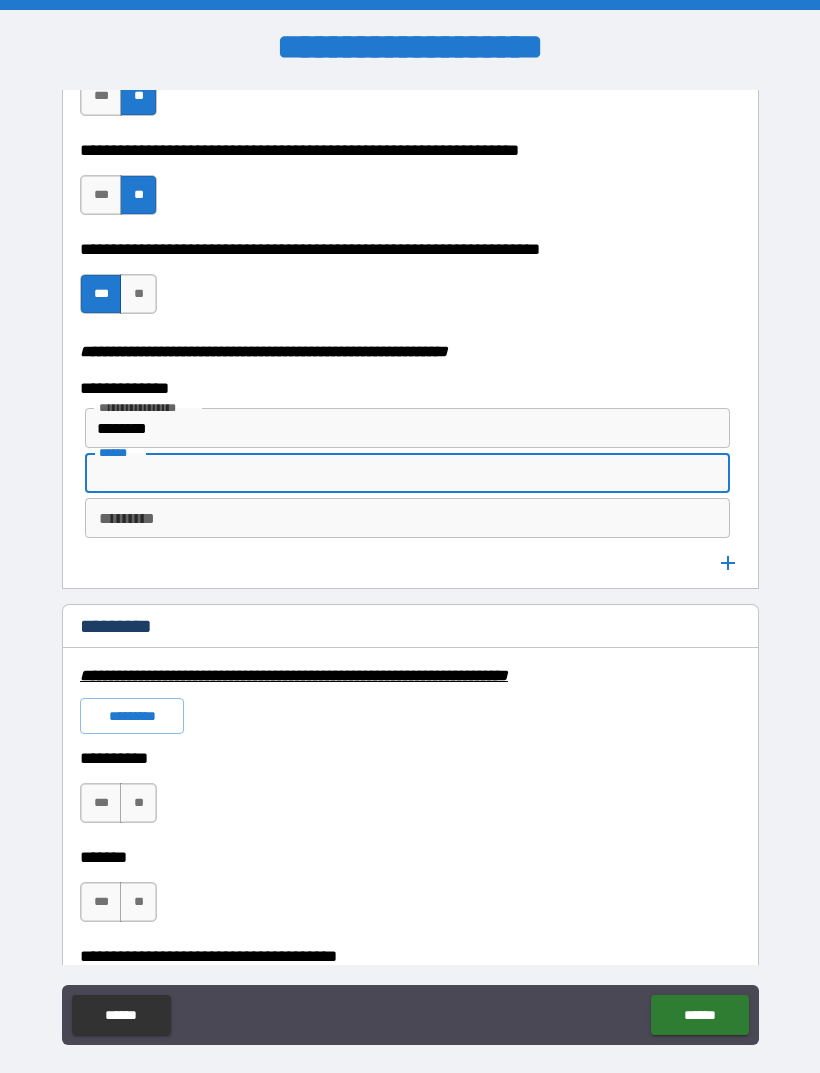 click on "*********" at bounding box center (407, 518) 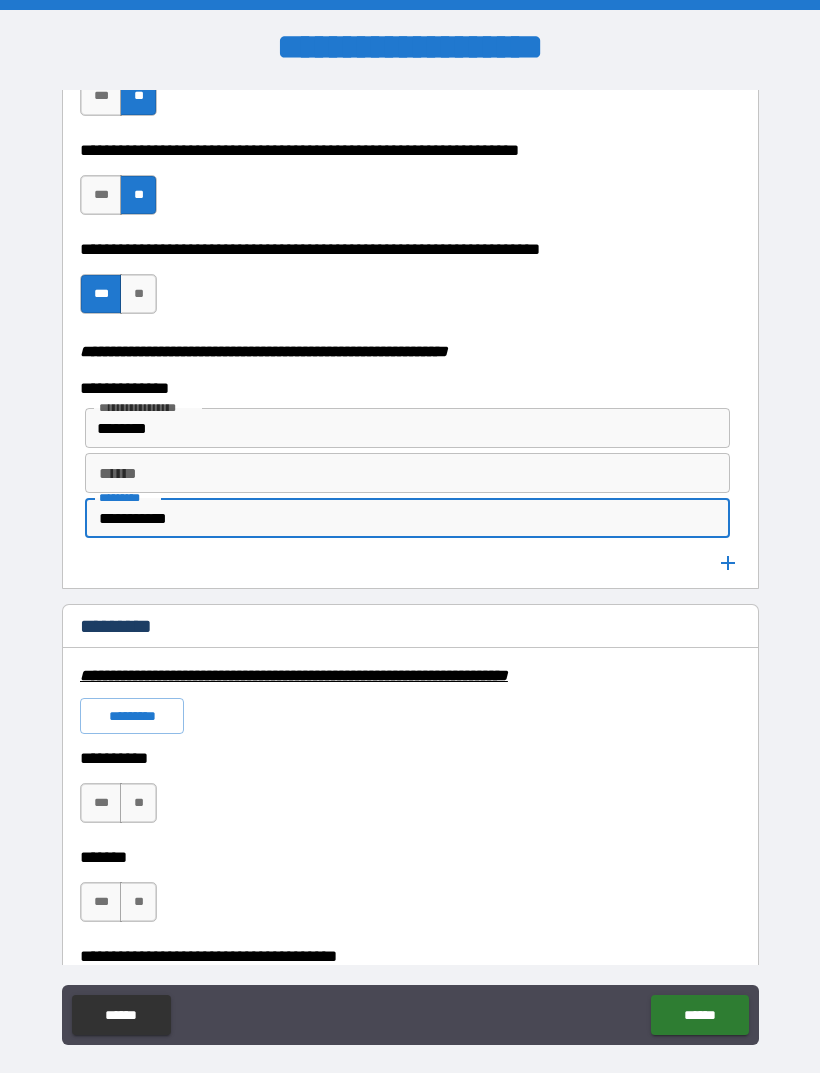 type on "**********" 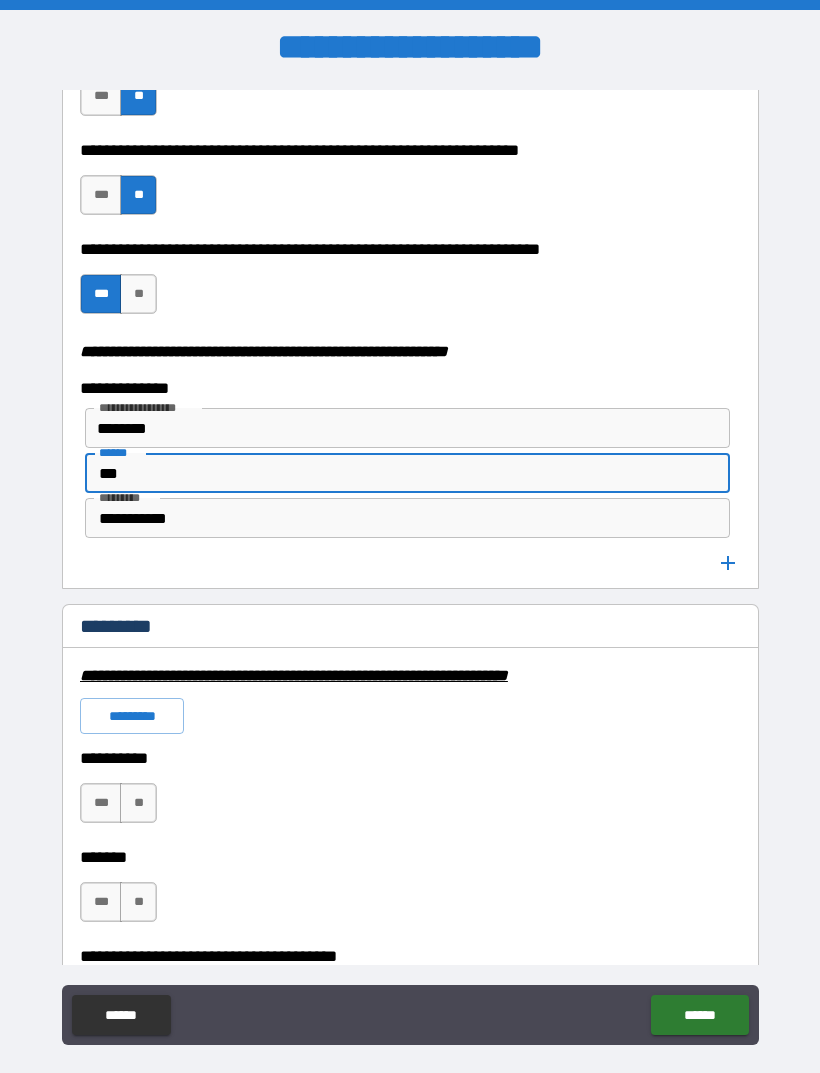 type on "***" 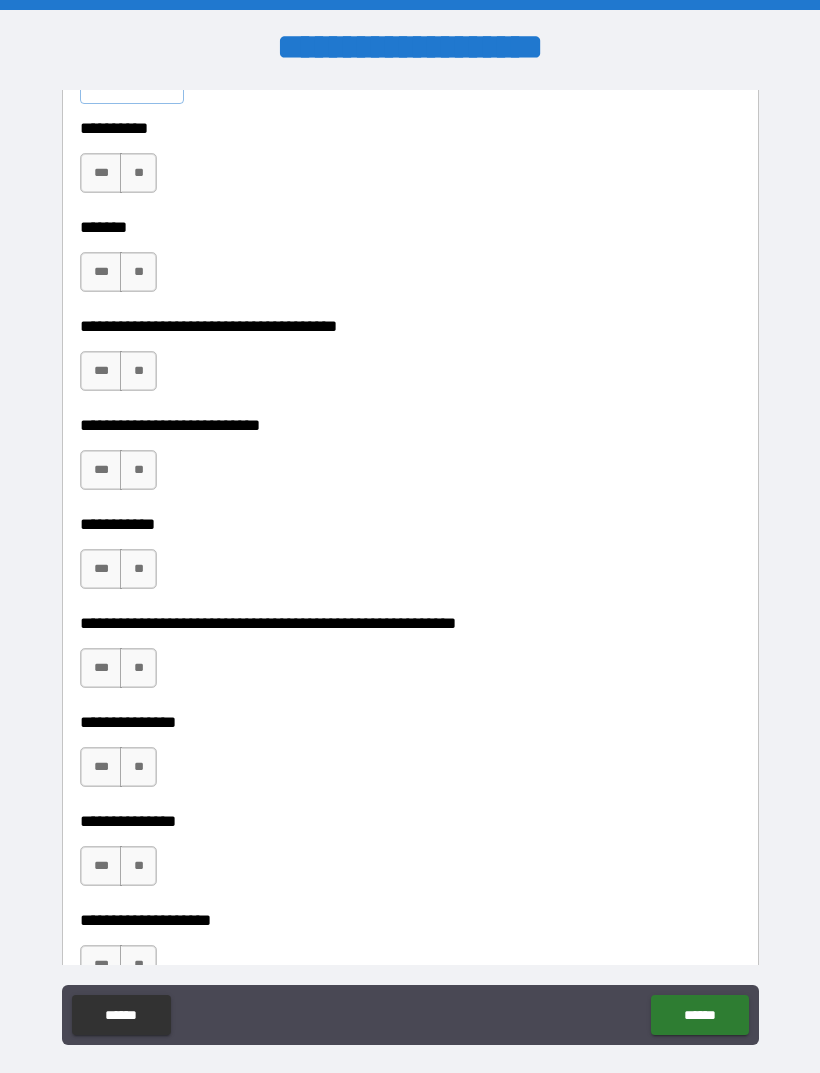 scroll, scrollTop: 3290, scrollLeft: 0, axis: vertical 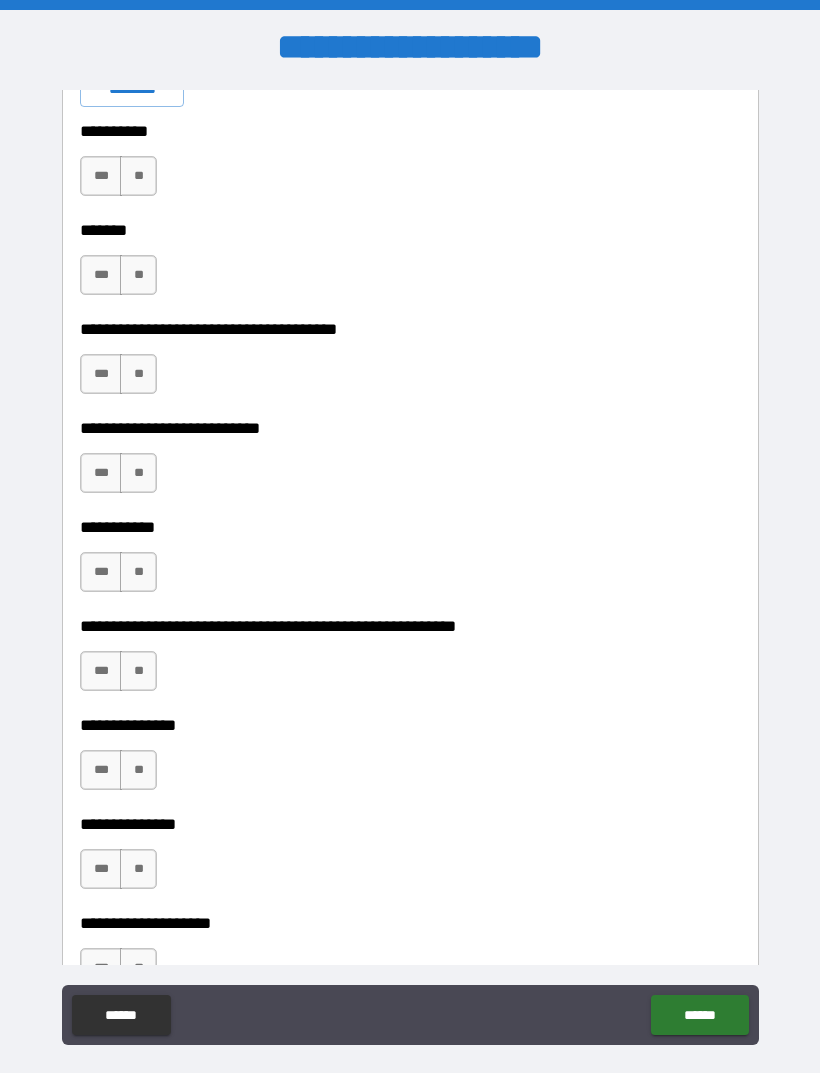 click on "**" at bounding box center [138, 770] 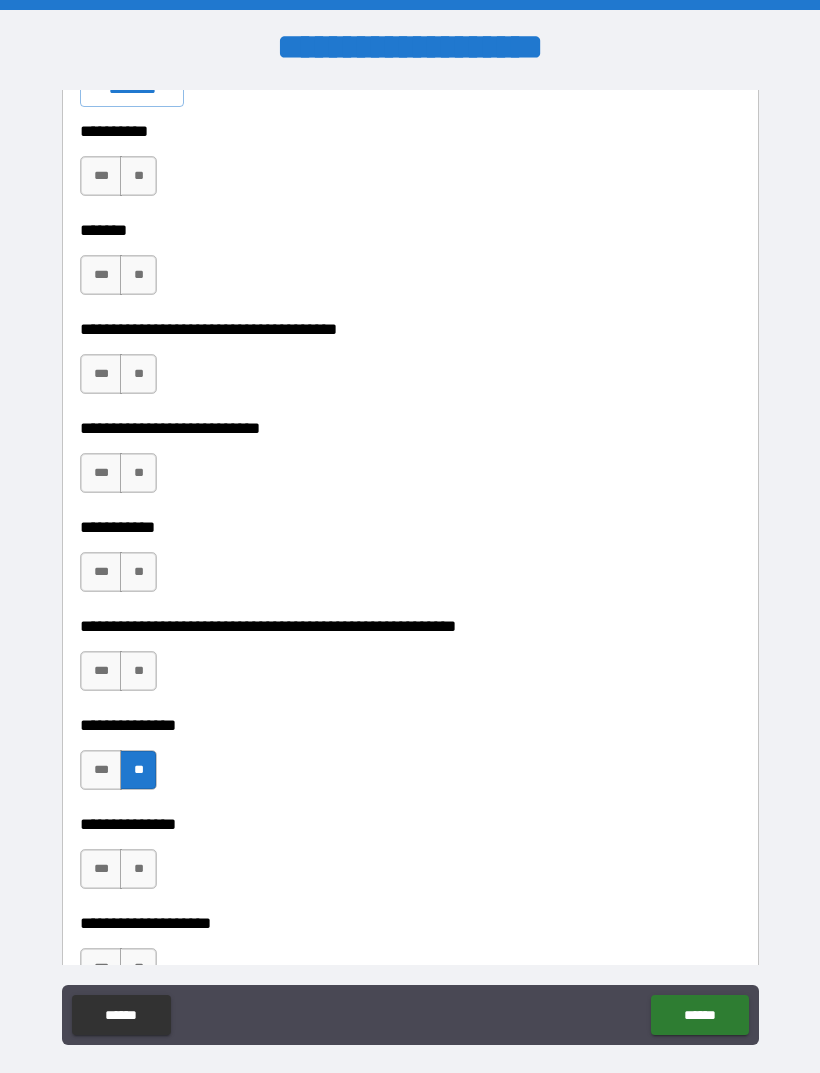 click on "**" at bounding box center [138, 671] 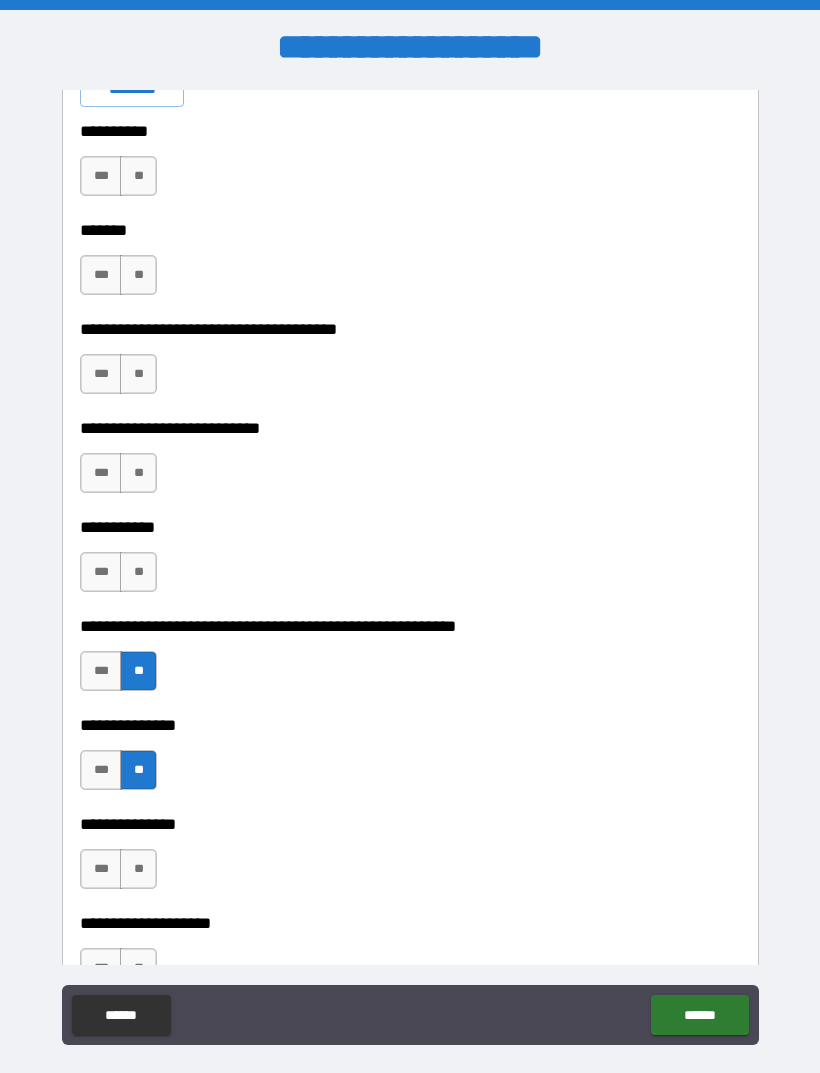click on "**********" at bounding box center [410, 612] 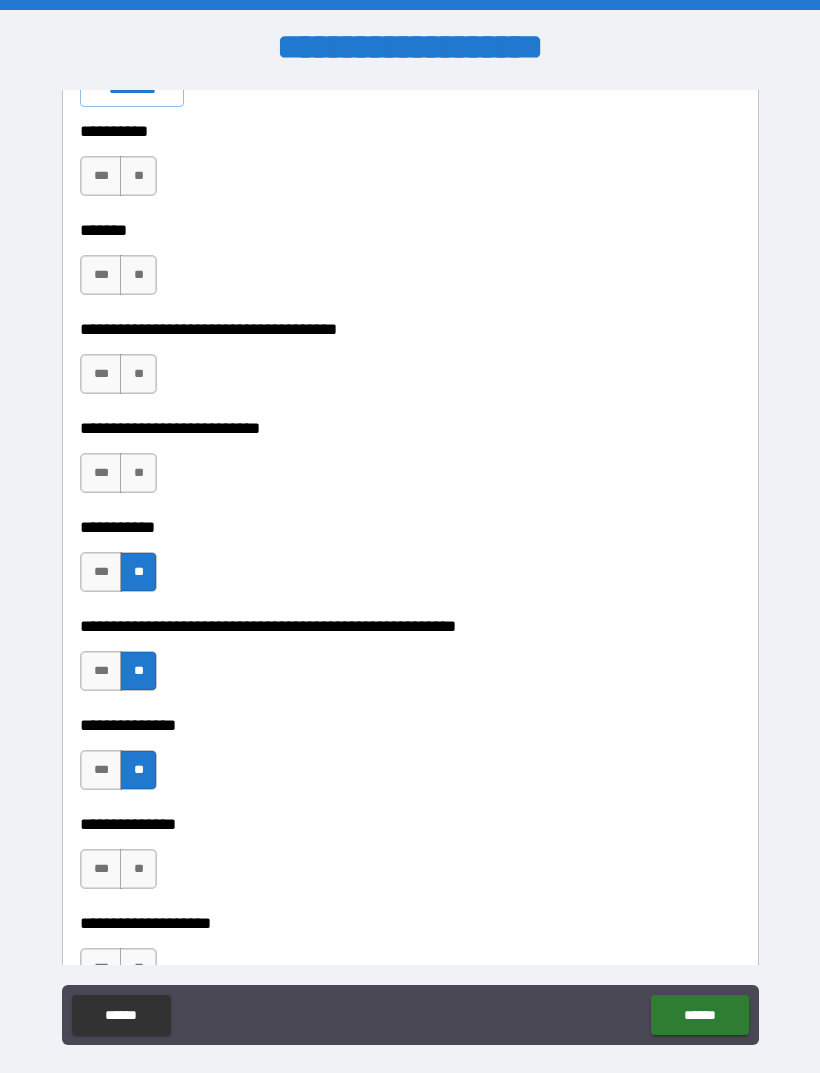 click on "**" at bounding box center [138, 473] 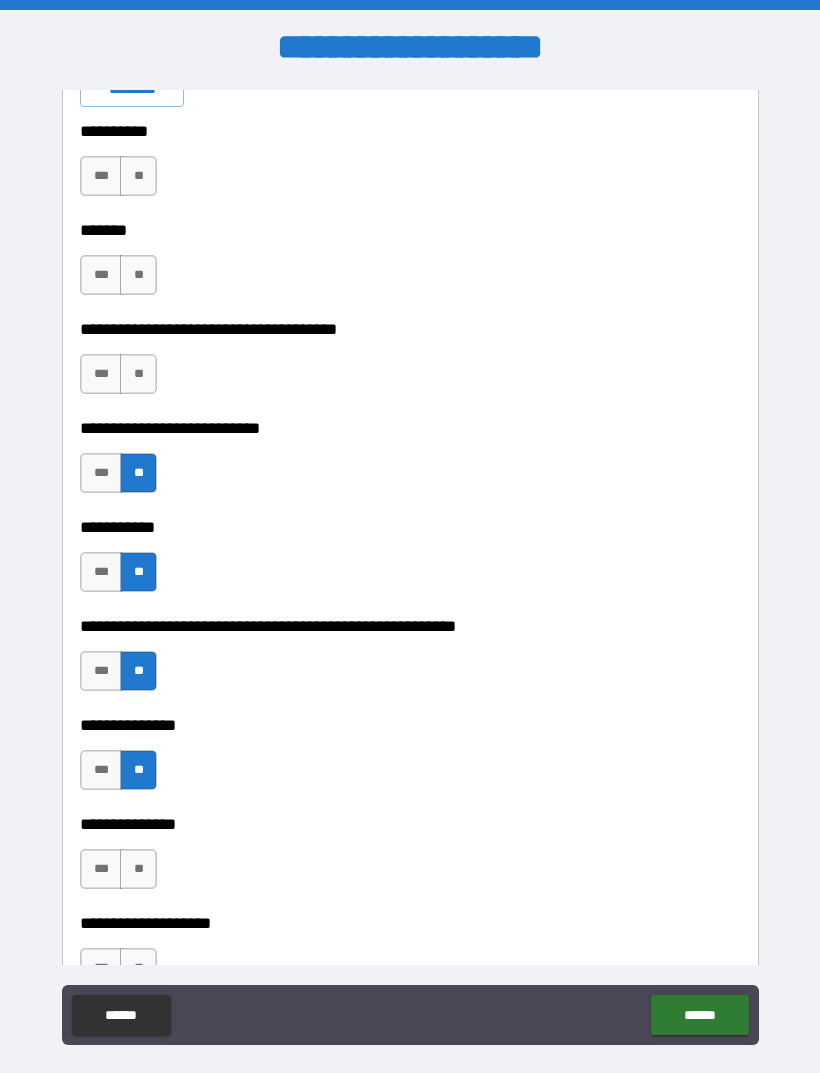 click on "**" at bounding box center (138, 374) 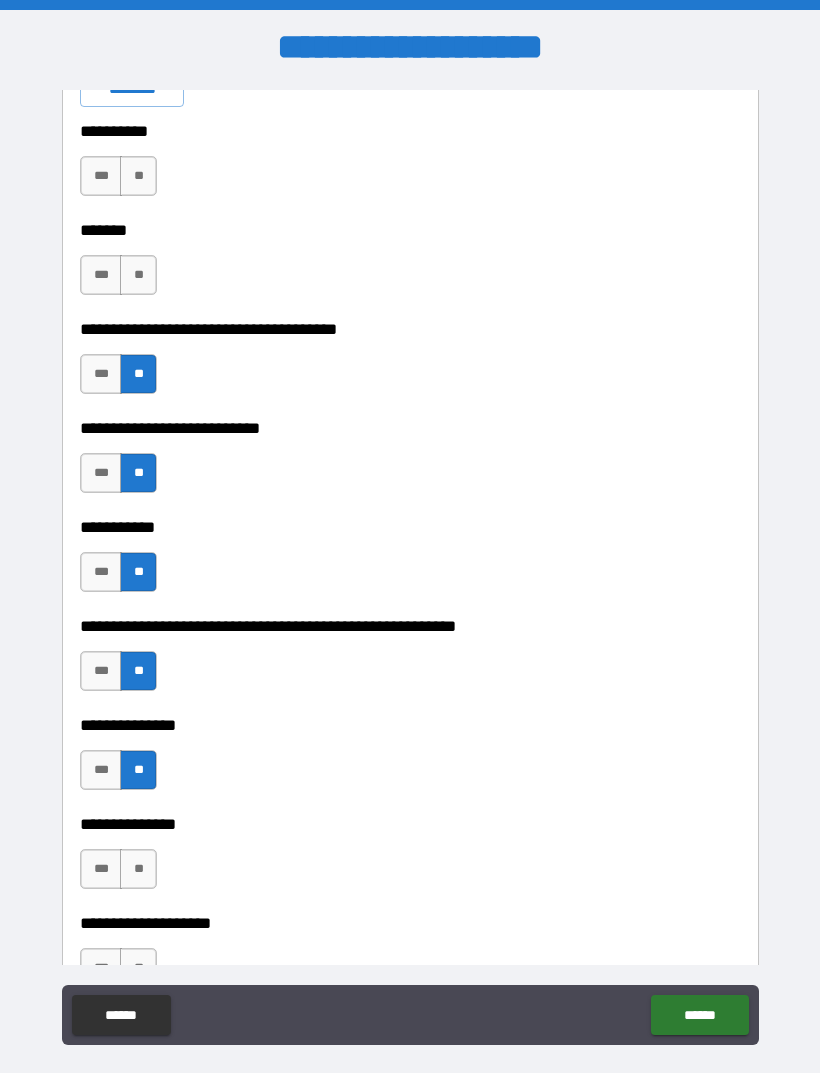 click on "**" at bounding box center [138, 275] 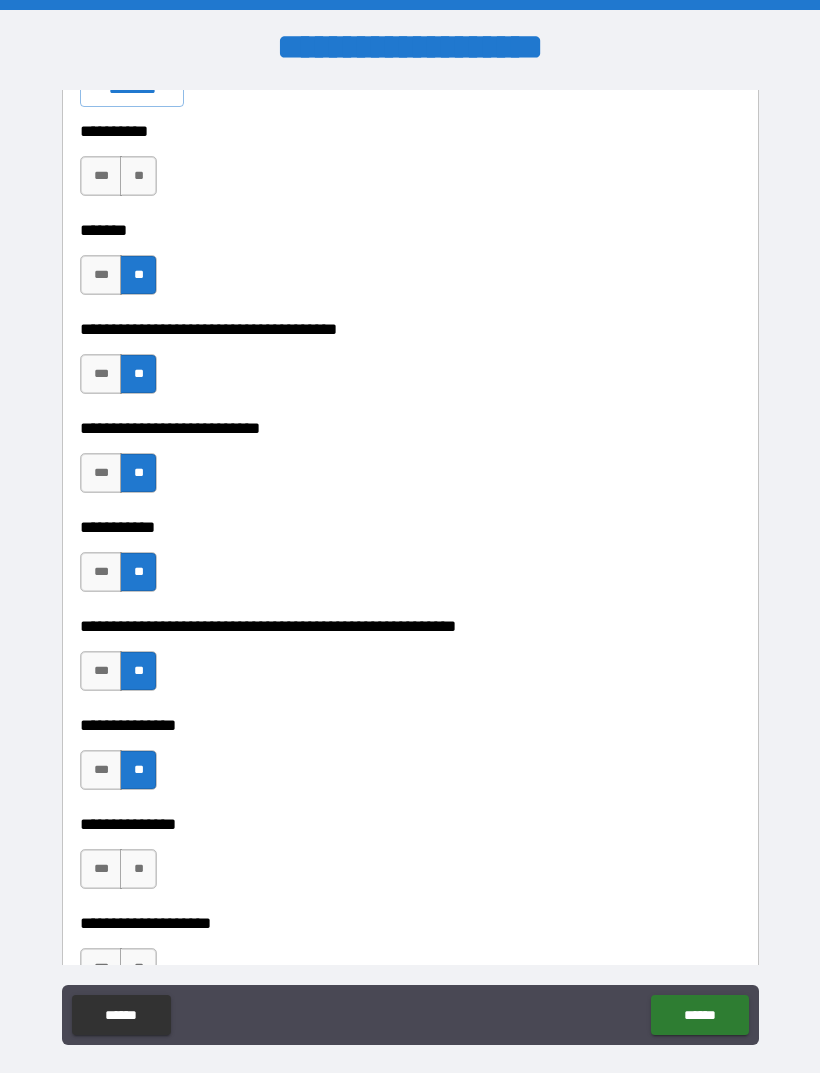 click on "**" at bounding box center (138, 176) 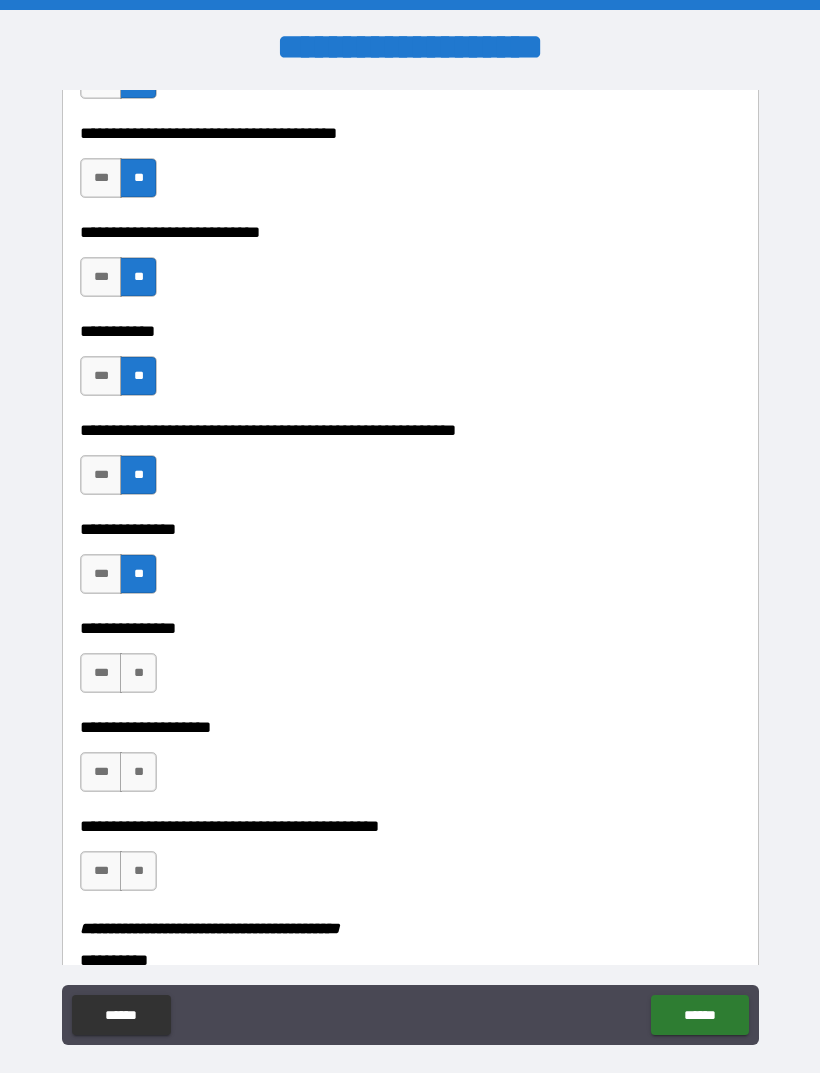 scroll, scrollTop: 3582, scrollLeft: 0, axis: vertical 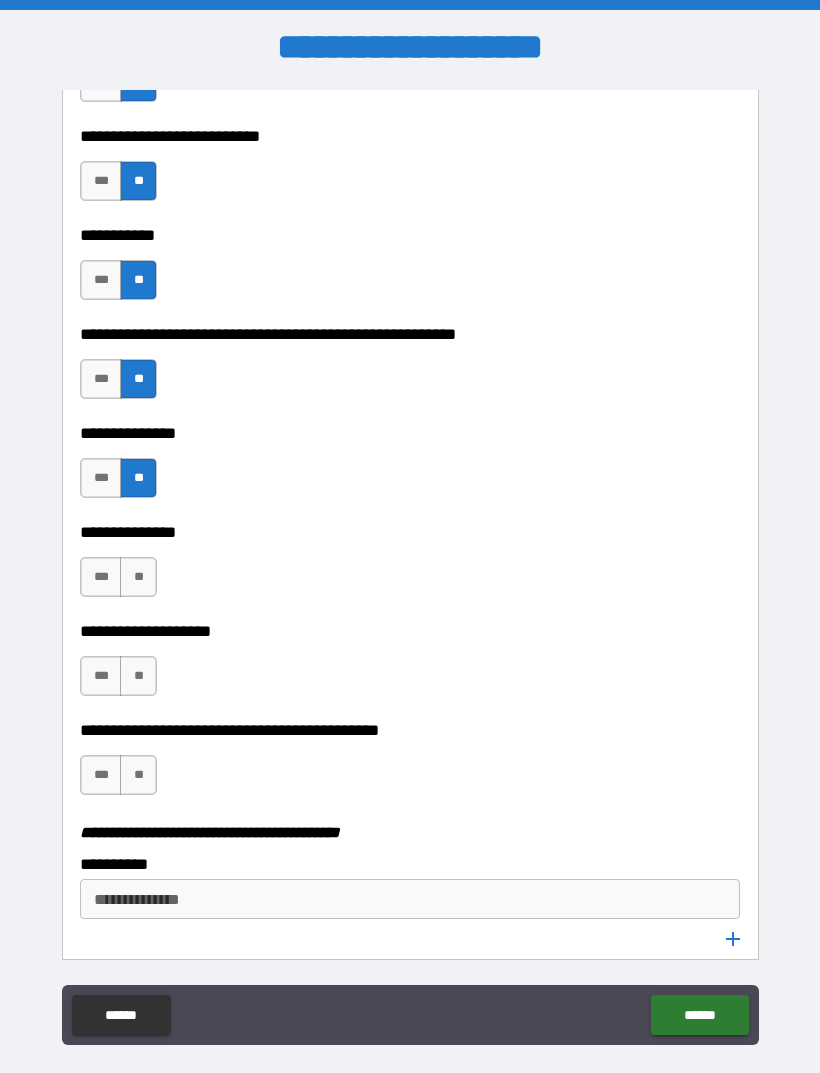 click on "***" at bounding box center [101, 577] 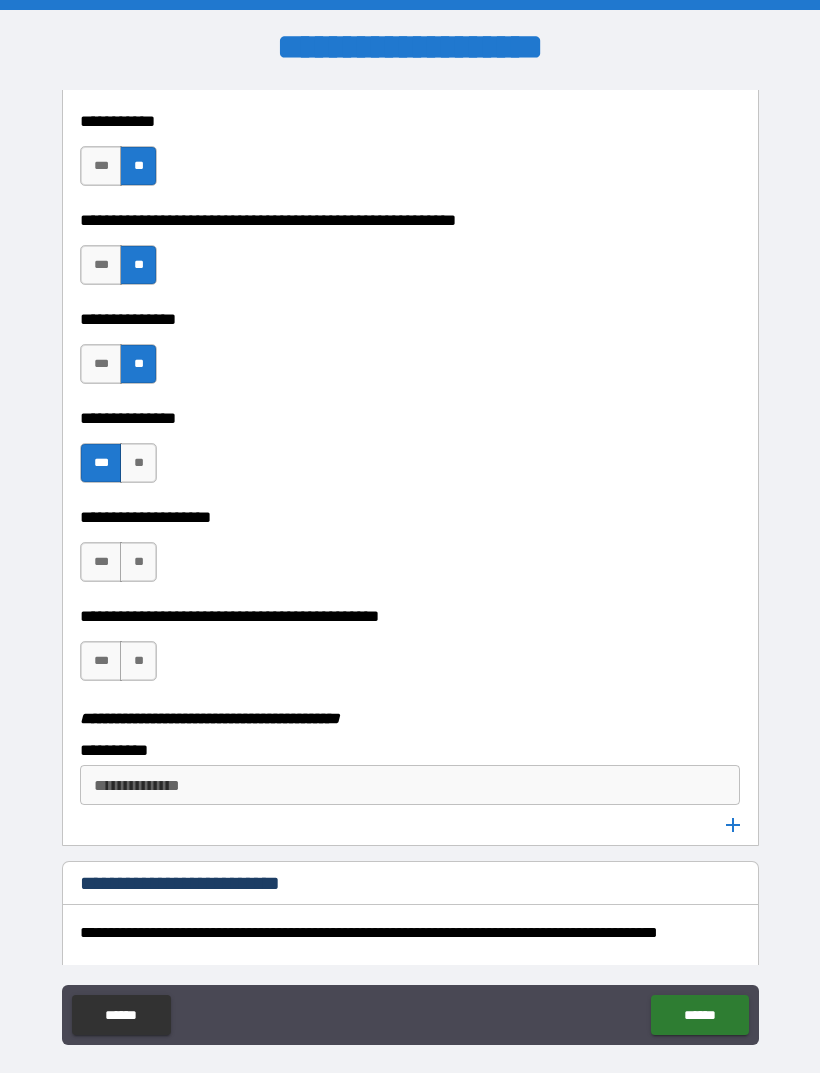 scroll, scrollTop: 3709, scrollLeft: 0, axis: vertical 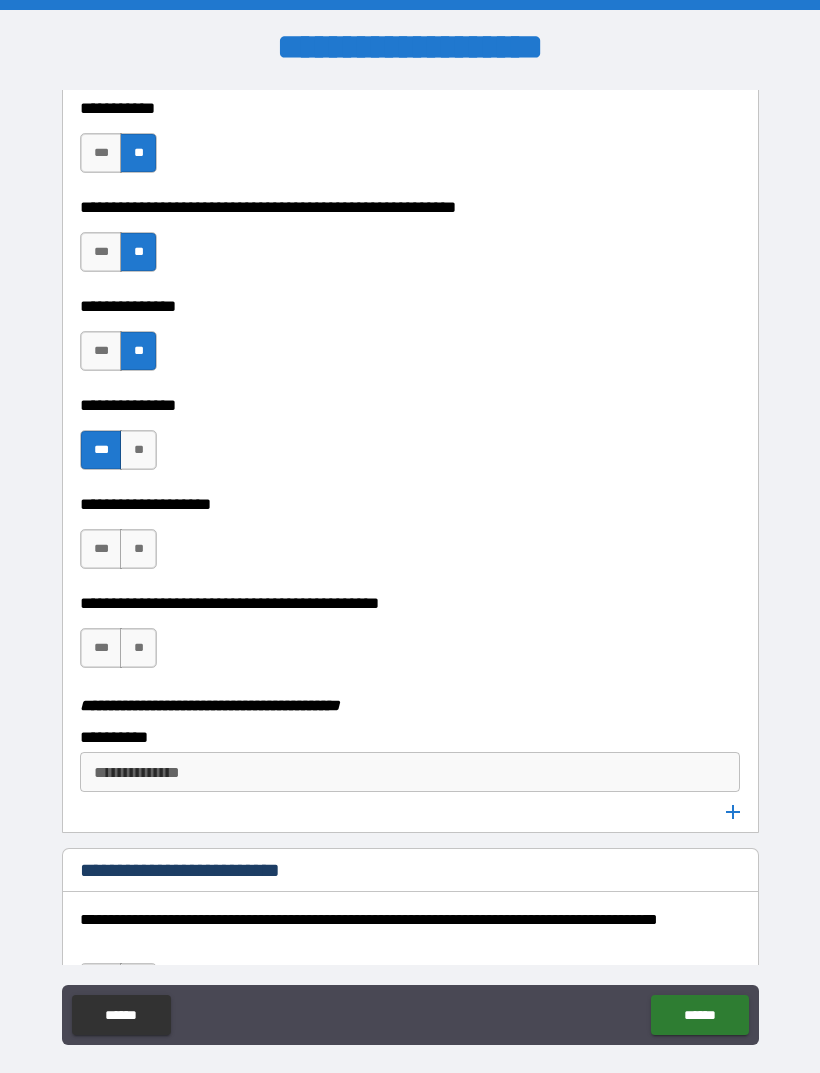 click on "**********" at bounding box center [410, 539] 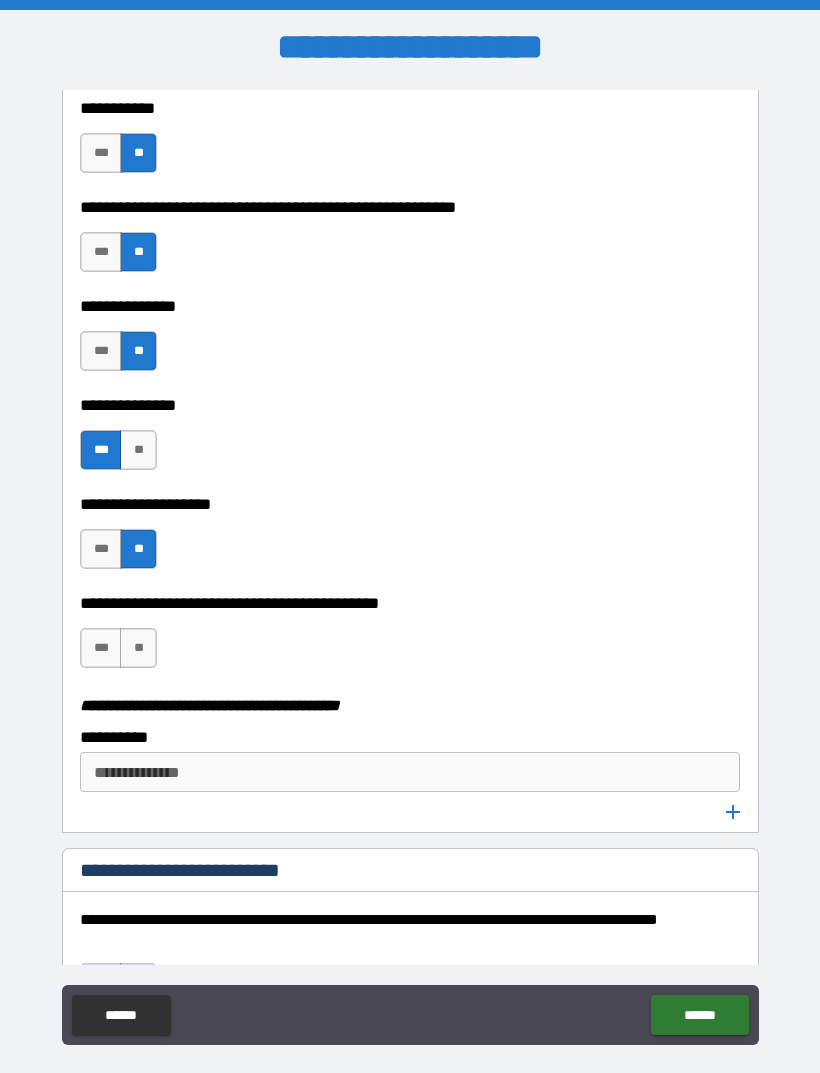 click on "***" at bounding box center (101, 648) 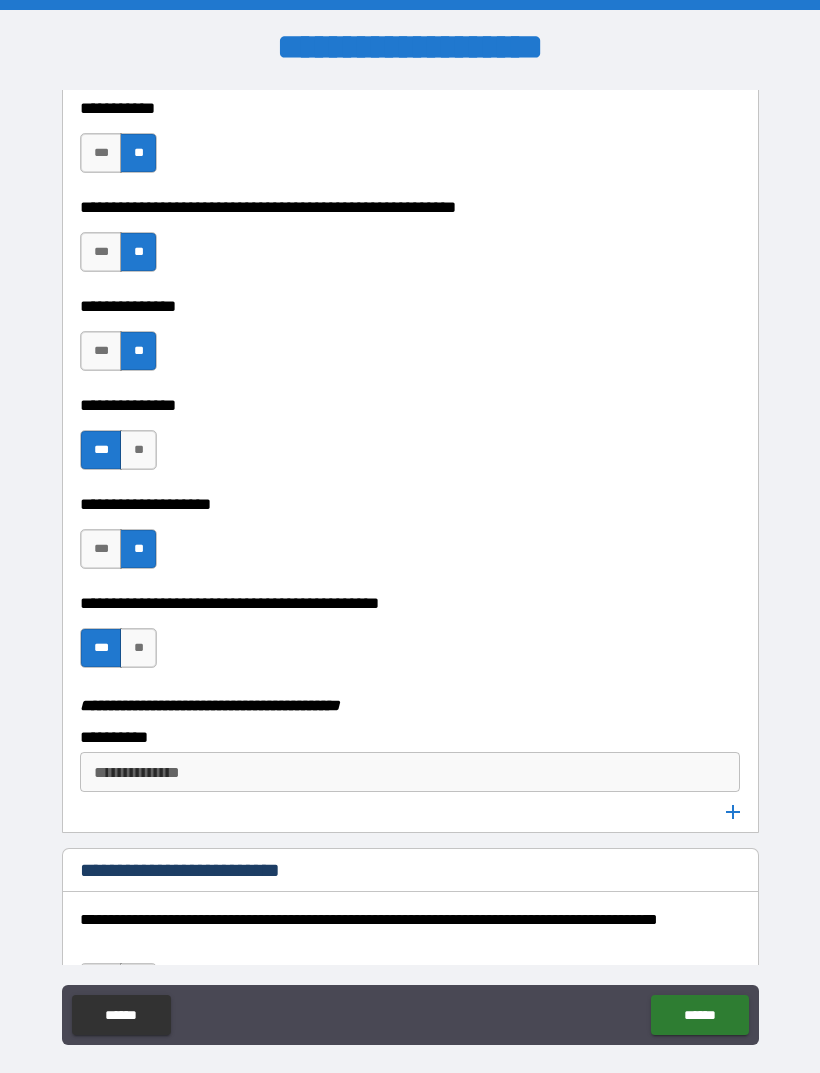 click on "**********" at bounding box center [408, 772] 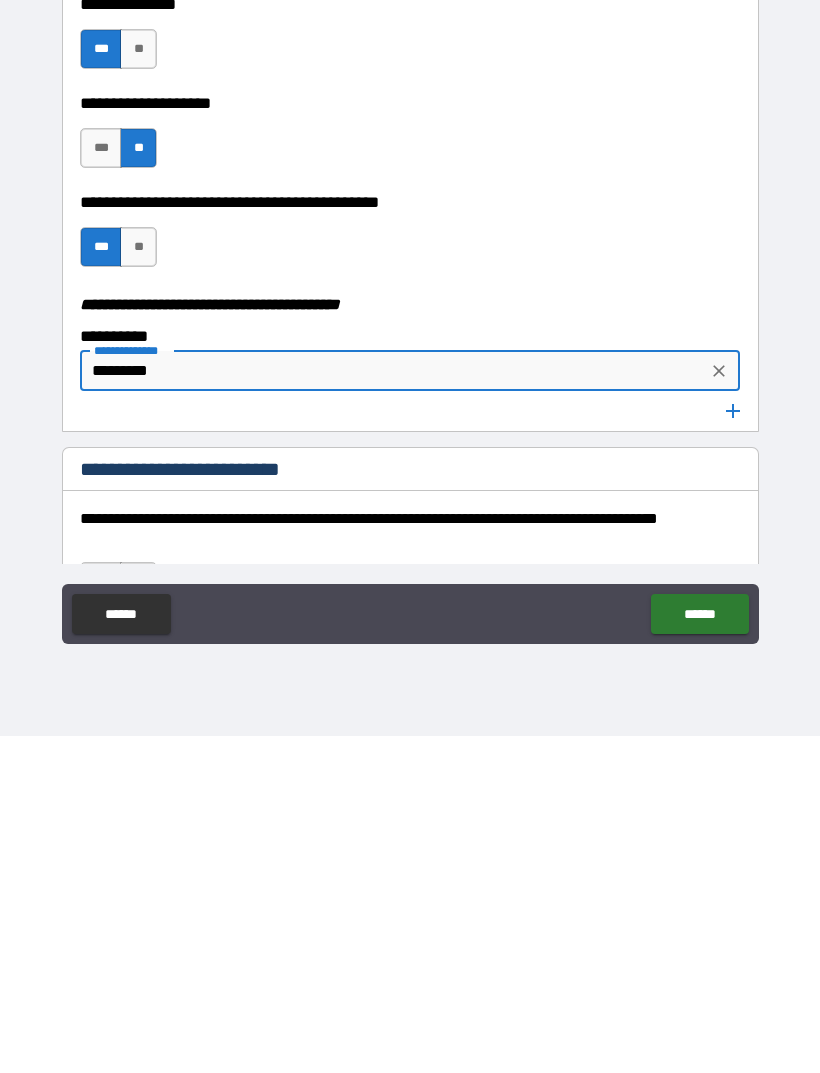 click on "**********" at bounding box center (410, 507) 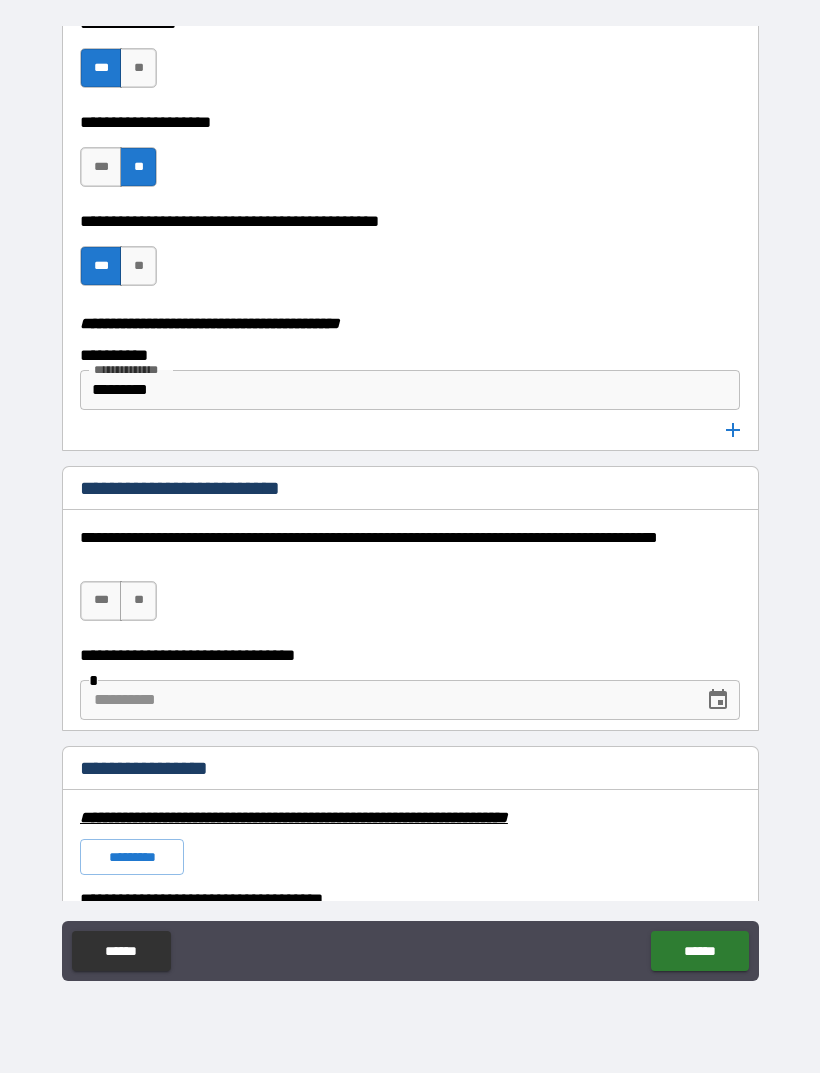 scroll, scrollTop: 4031, scrollLeft: 0, axis: vertical 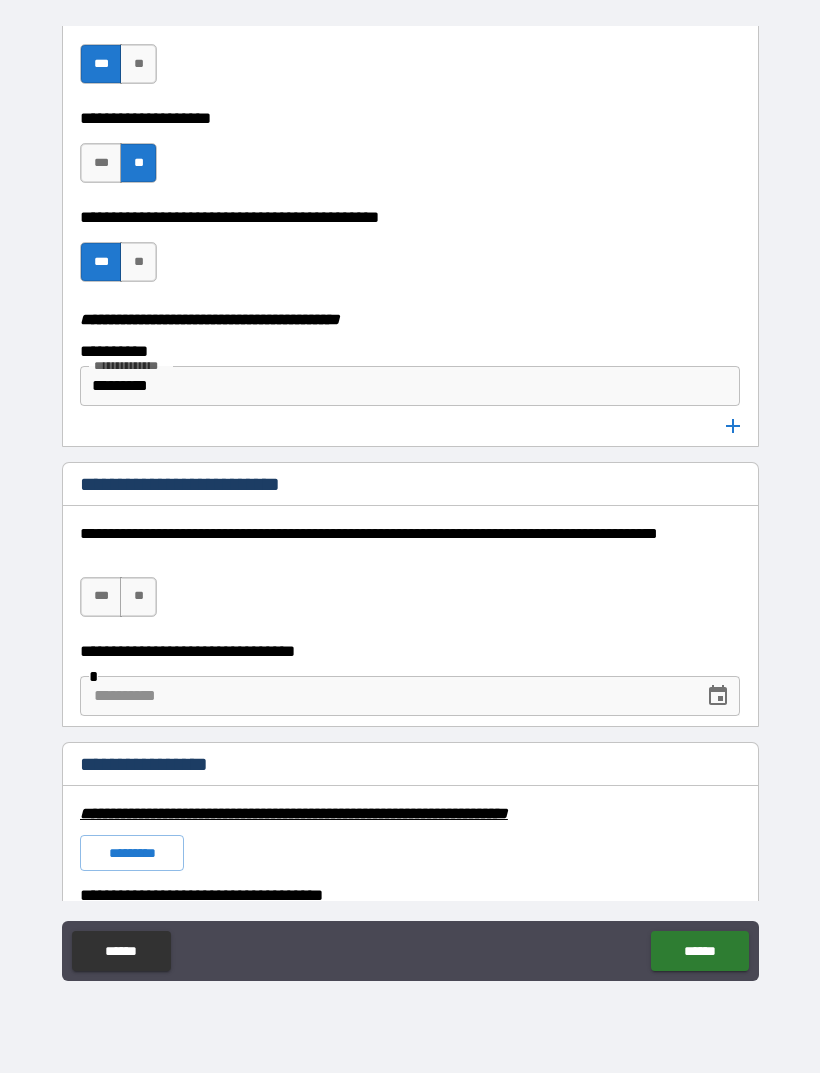 click on "********" at bounding box center (393, 386) 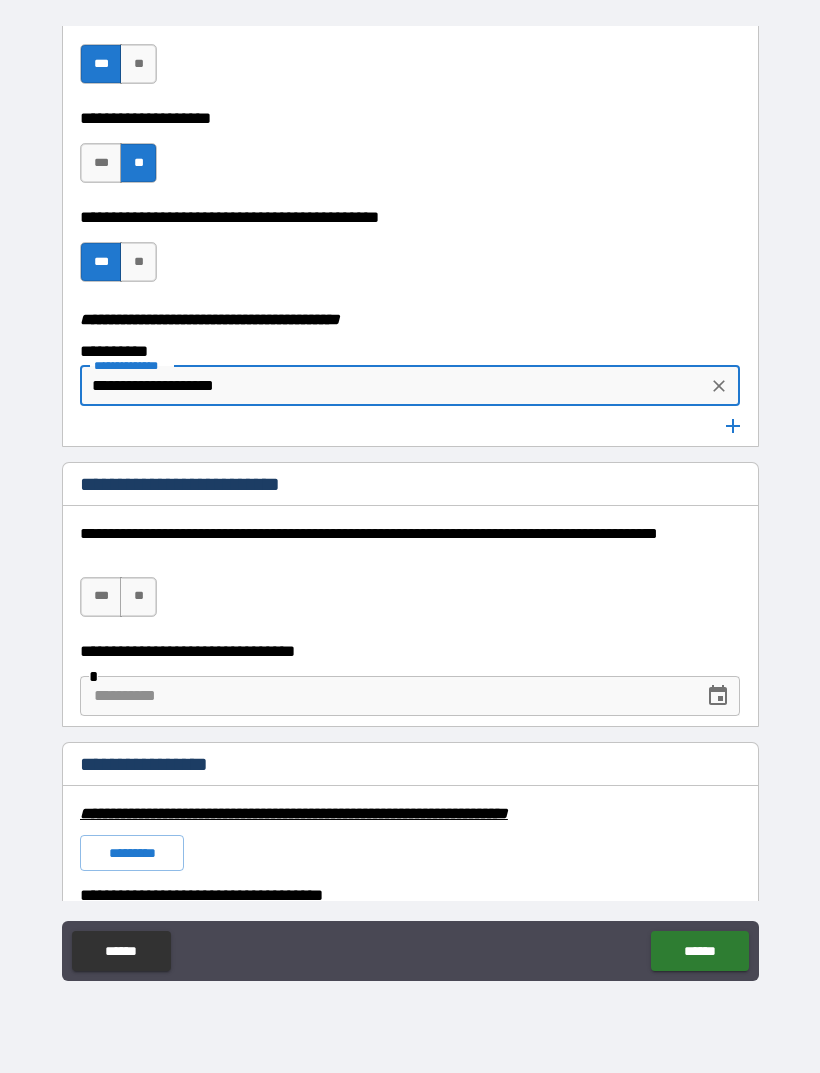 type on "**********" 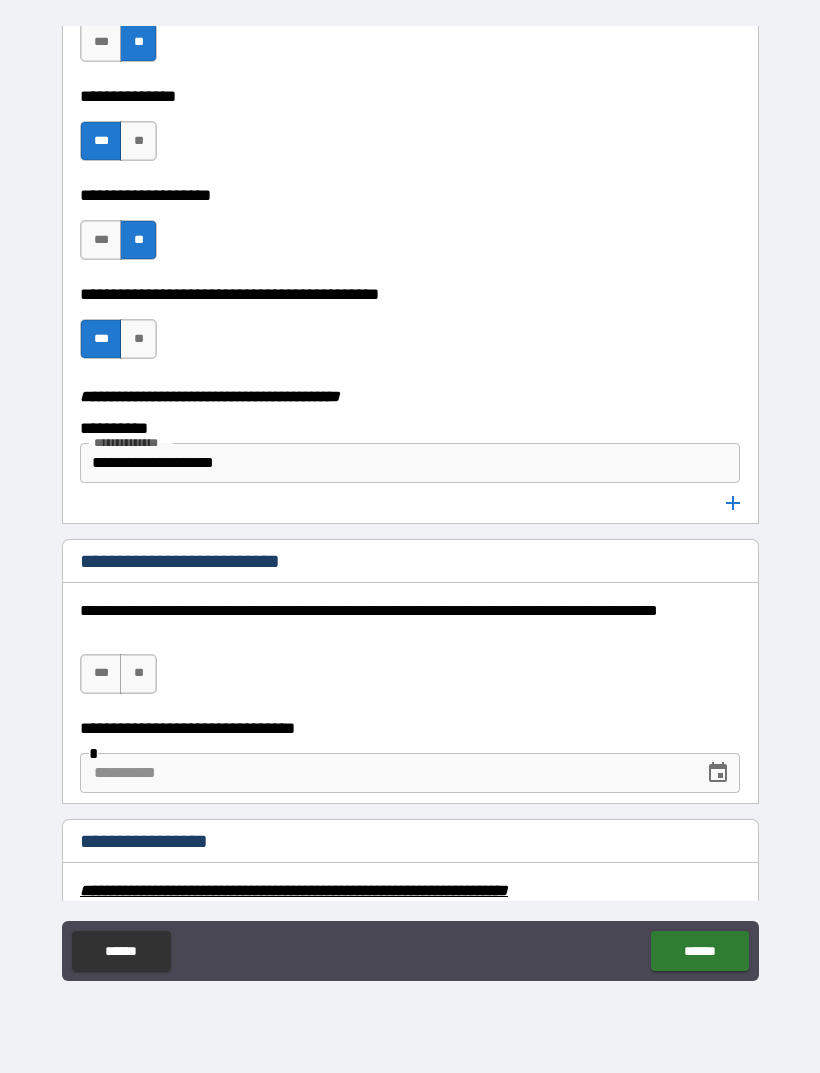 scroll, scrollTop: 3954, scrollLeft: 0, axis: vertical 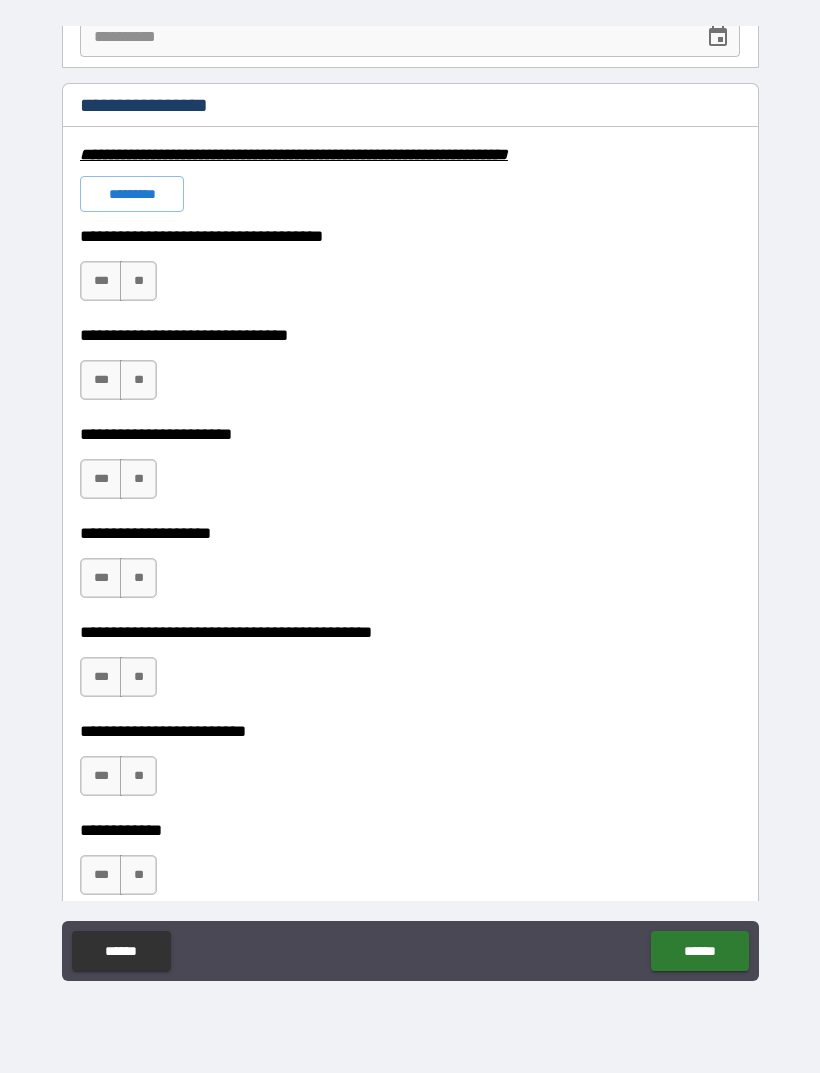 click on "**" at bounding box center [138, 281] 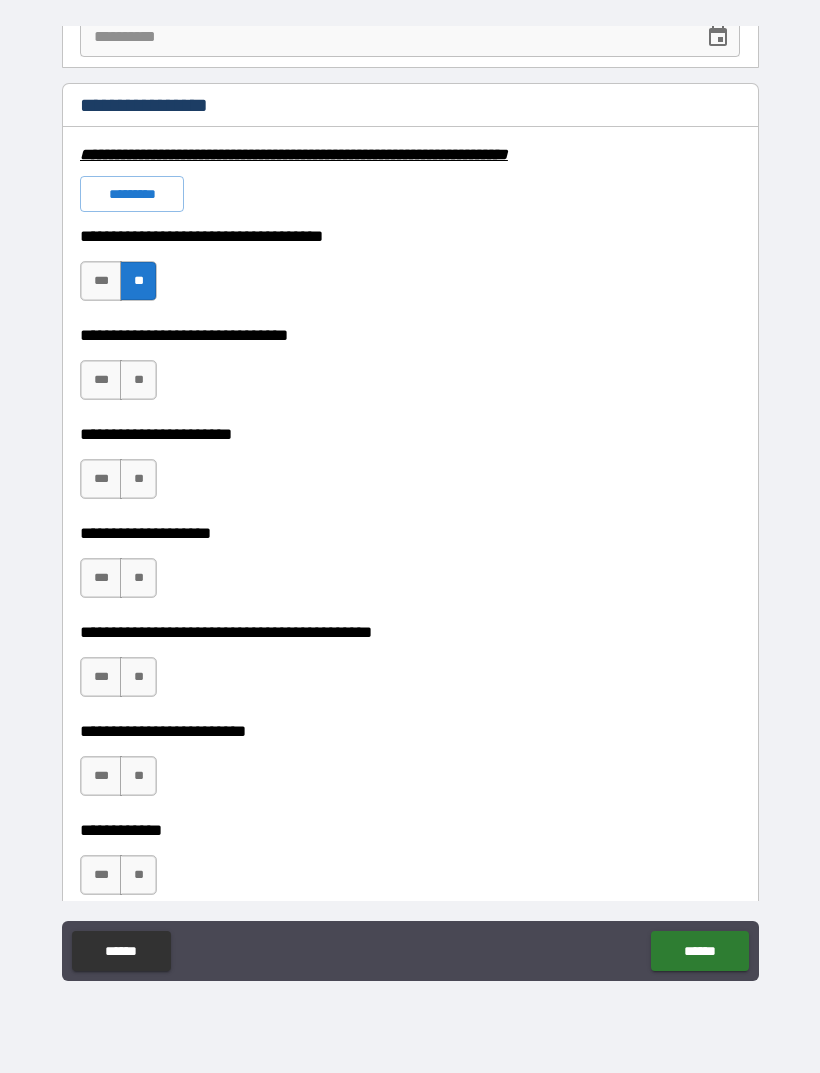 click on "**" at bounding box center [138, 380] 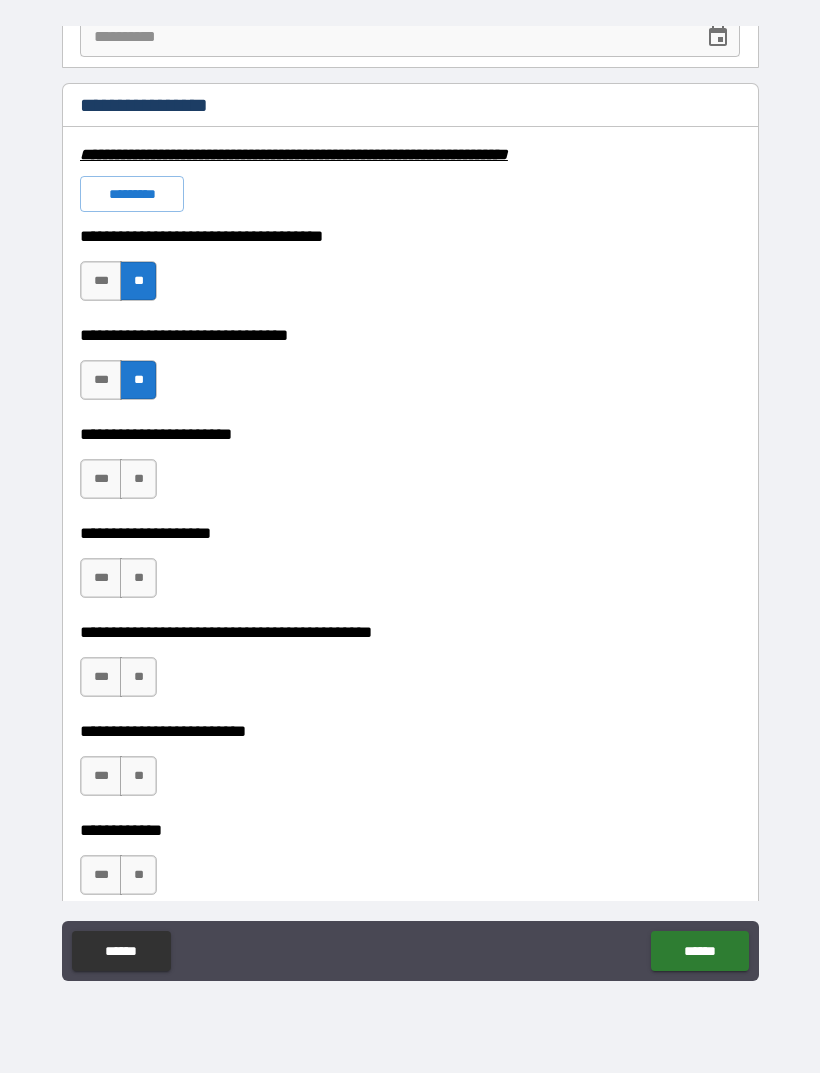 click on "**" at bounding box center [138, 479] 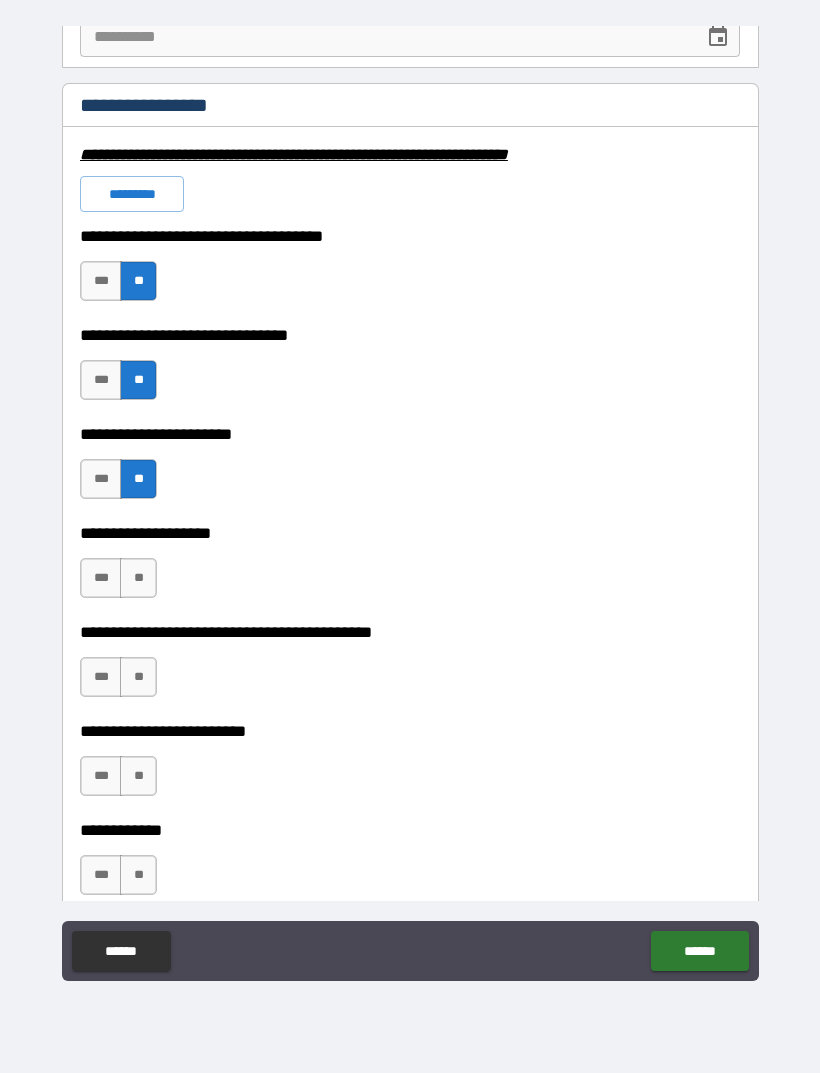 click on "**" at bounding box center (138, 578) 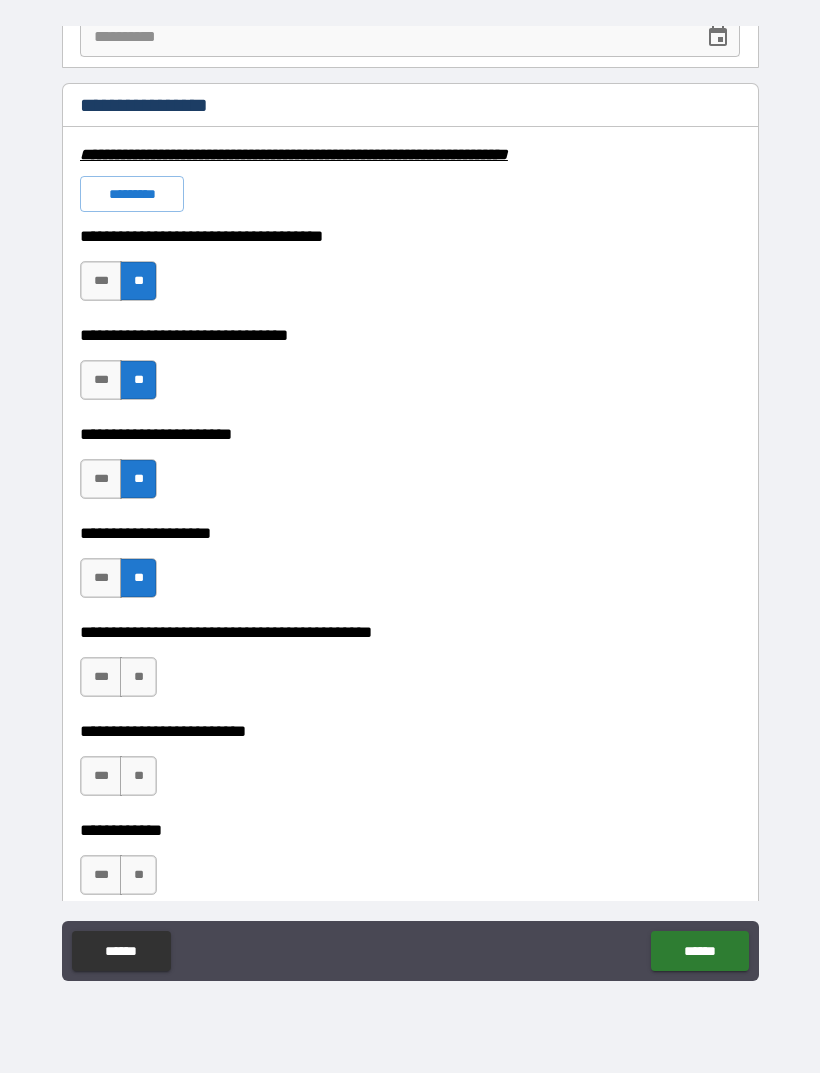 click on "**" at bounding box center (138, 677) 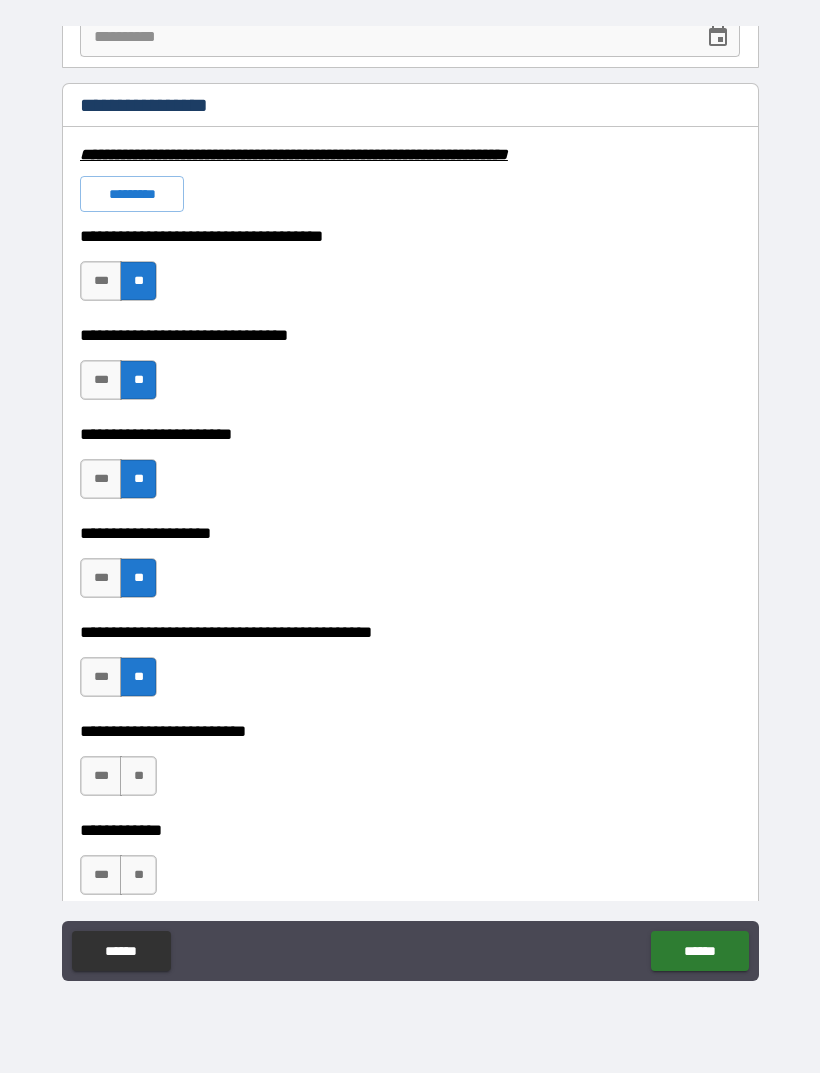 click on "*********" at bounding box center (132, 194) 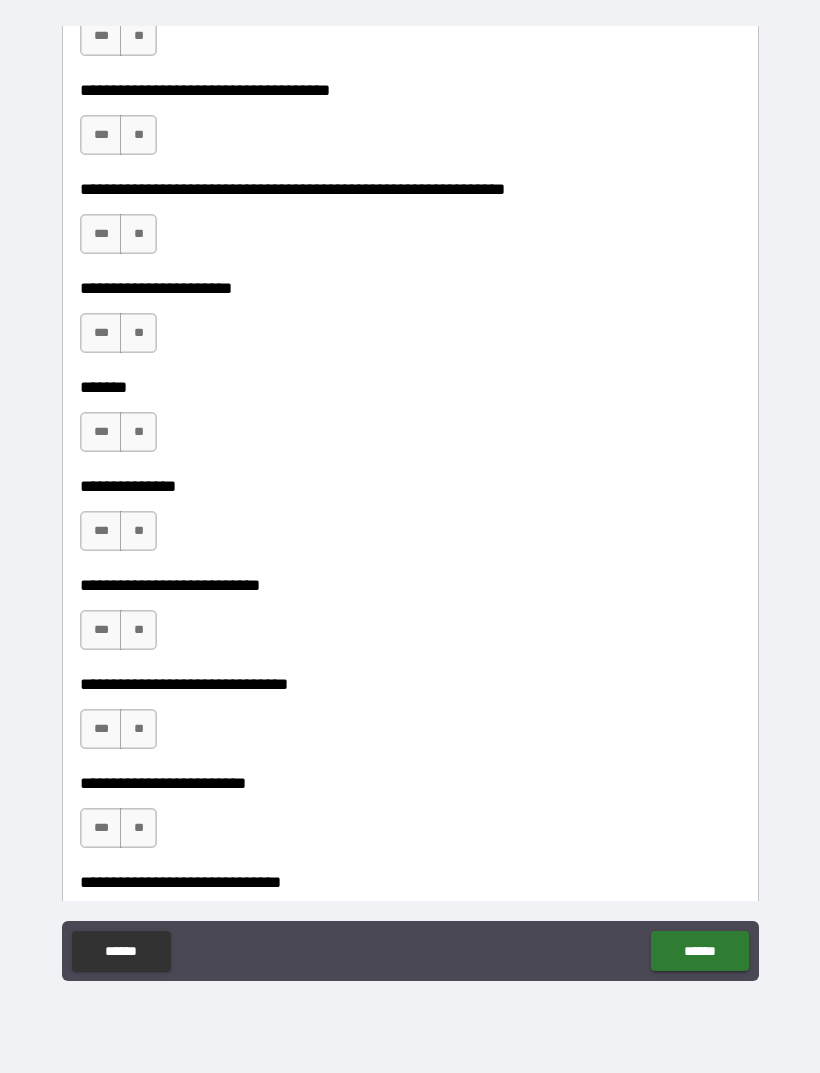 scroll, scrollTop: 8163, scrollLeft: 0, axis: vertical 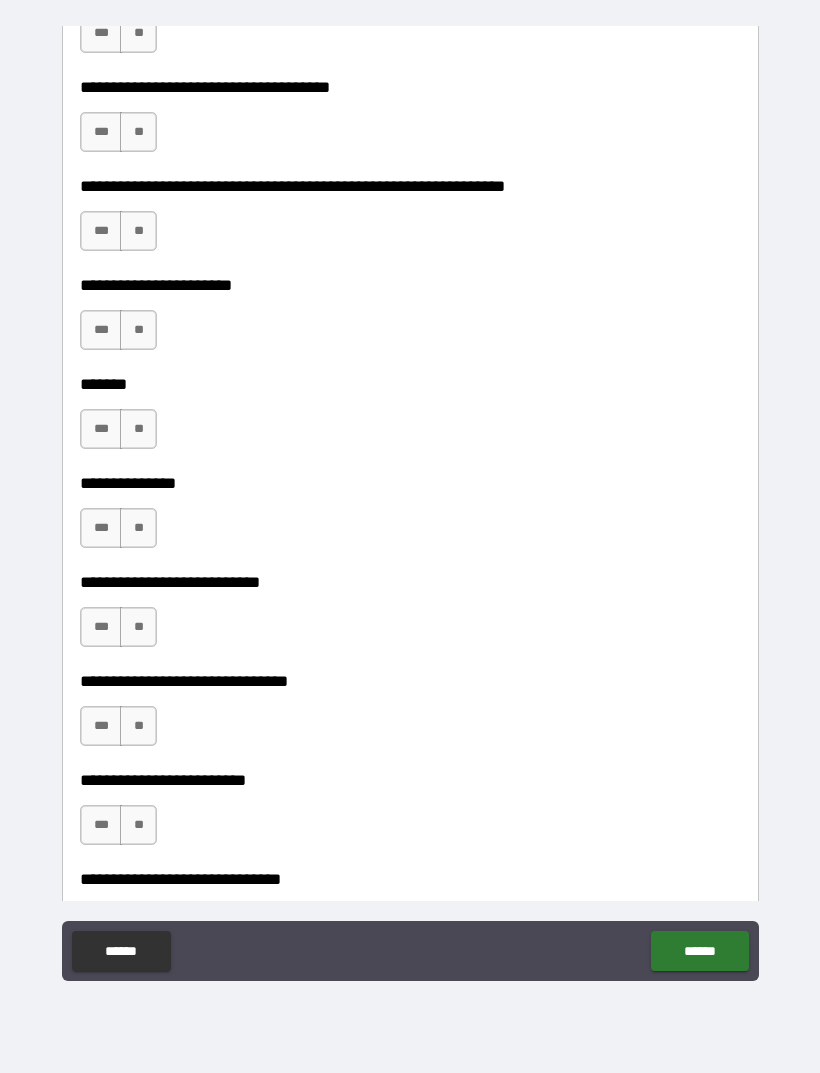 click on "***" at bounding box center (101, 330) 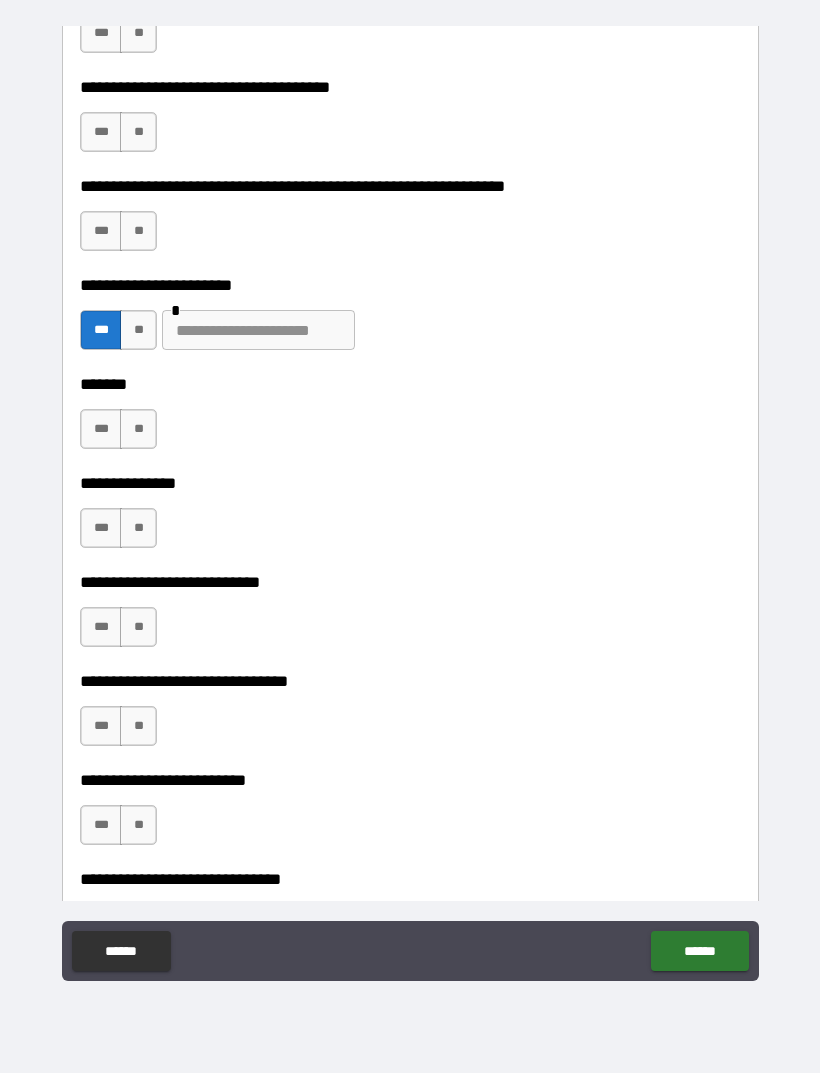 click at bounding box center [258, 330] 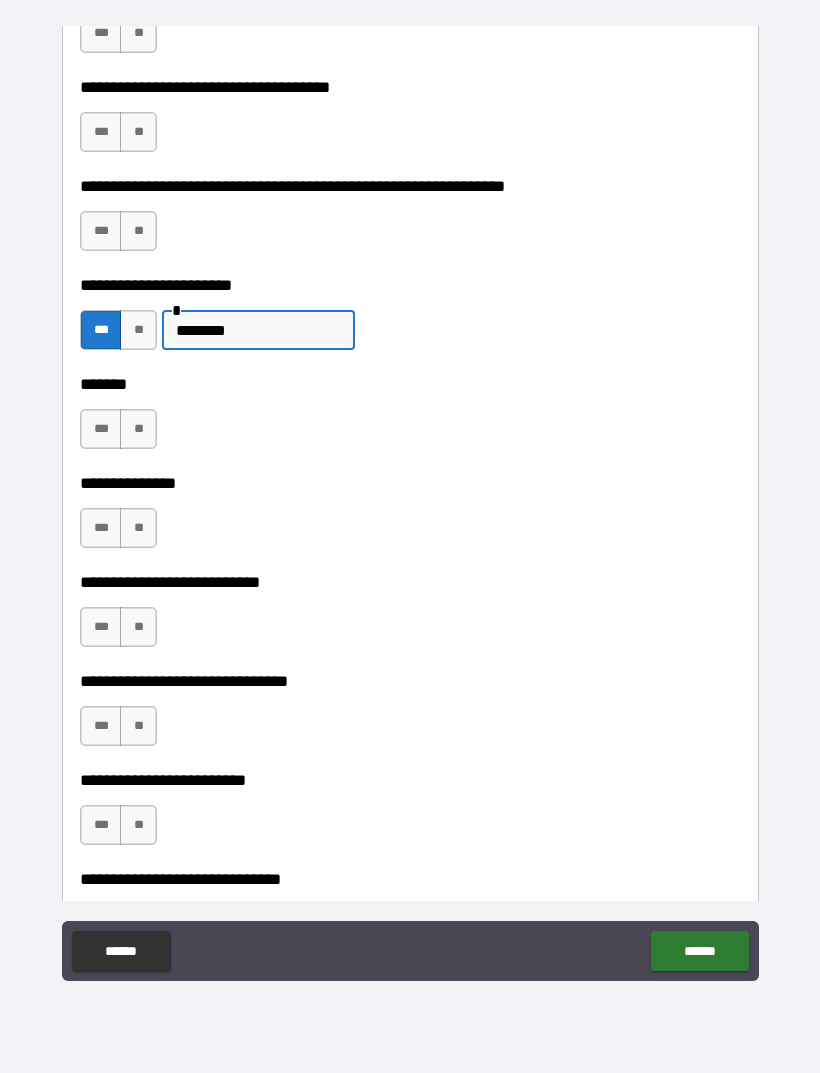 type on "*******" 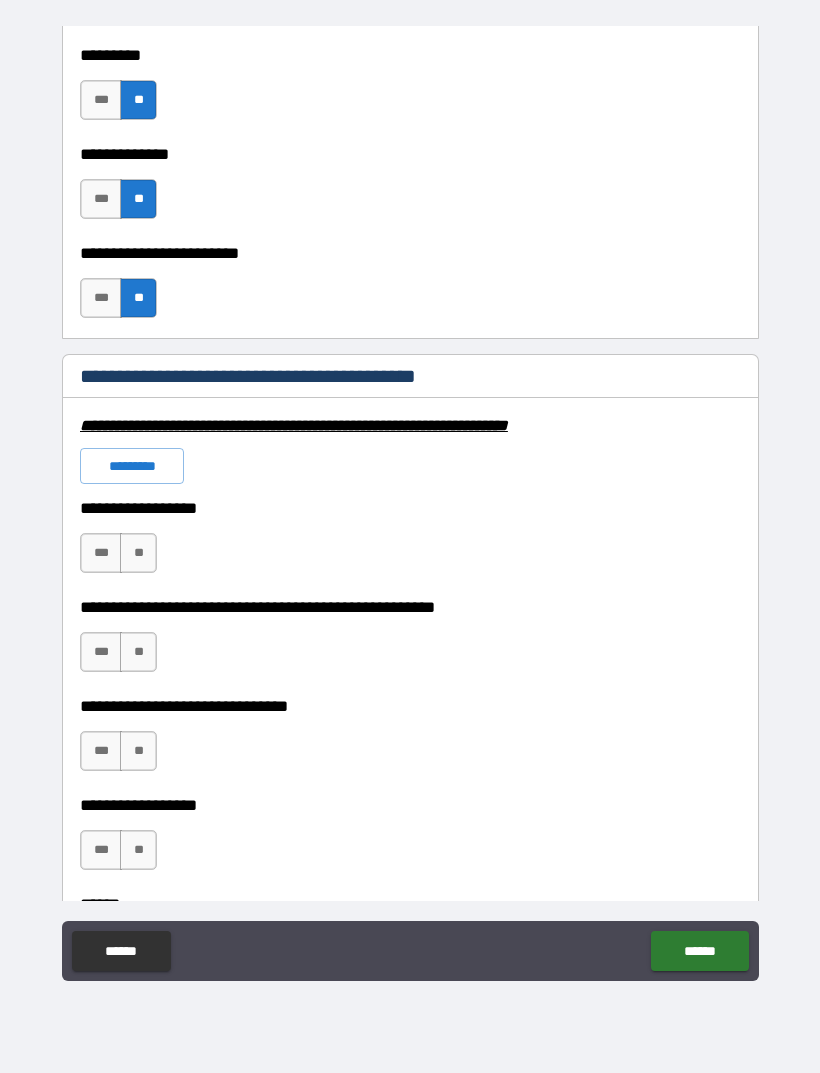 click on "*********" at bounding box center [132, 466] 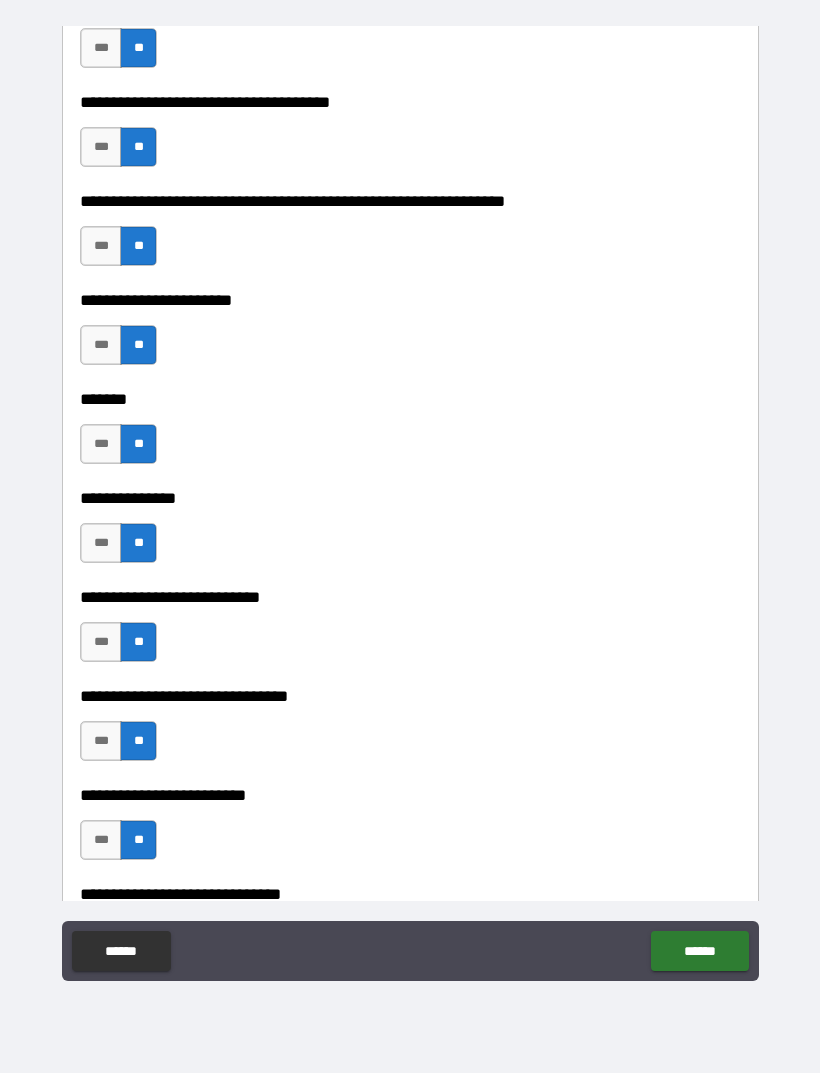 scroll, scrollTop: 8181, scrollLeft: 0, axis: vertical 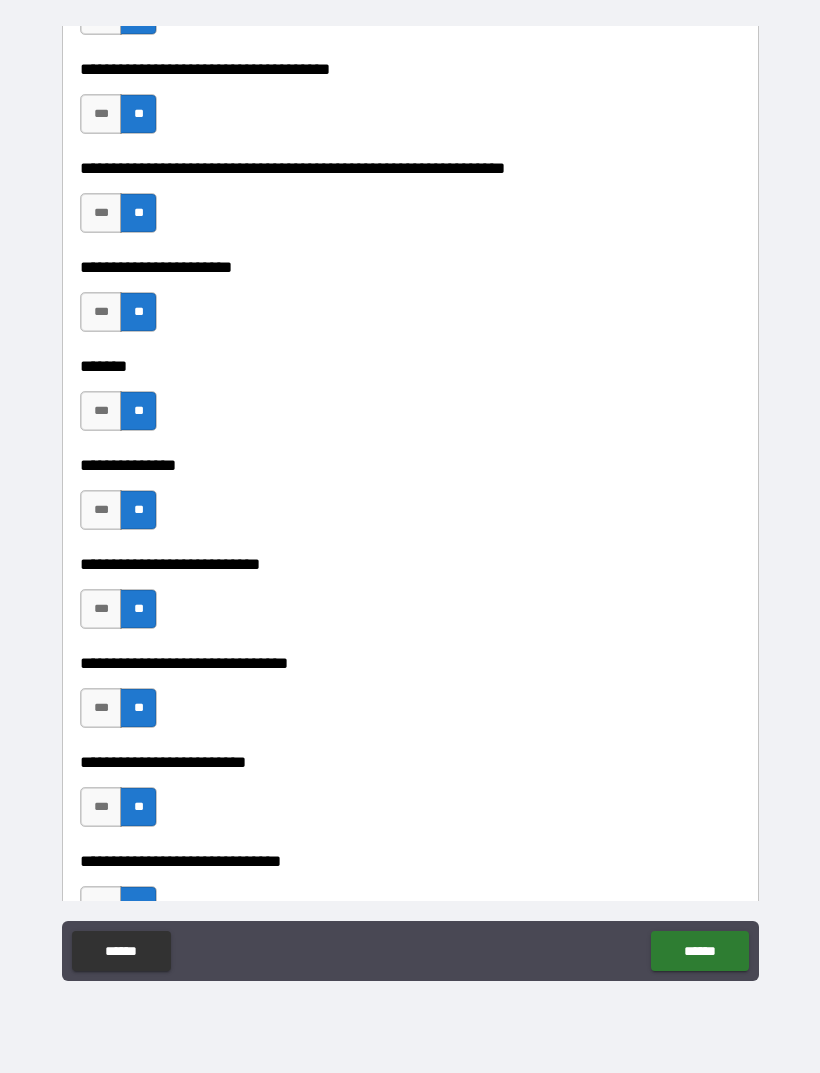 click on "***" at bounding box center [101, 312] 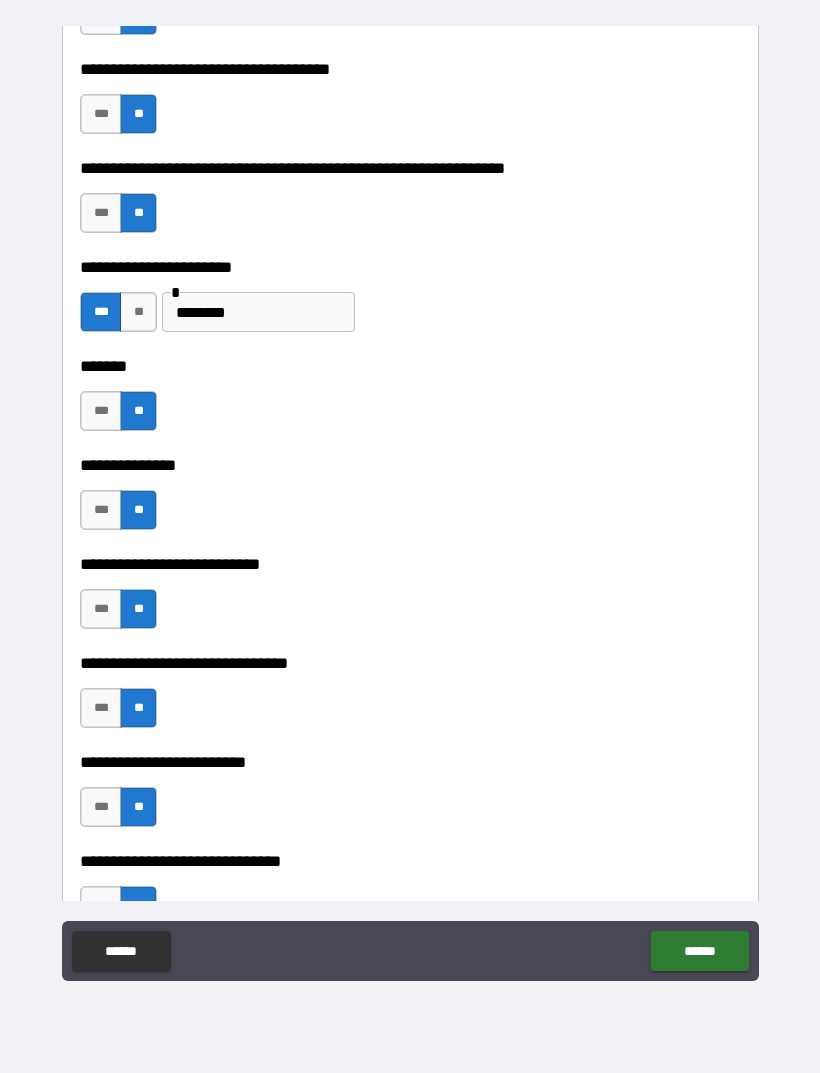 click on "*******" at bounding box center (258, 312) 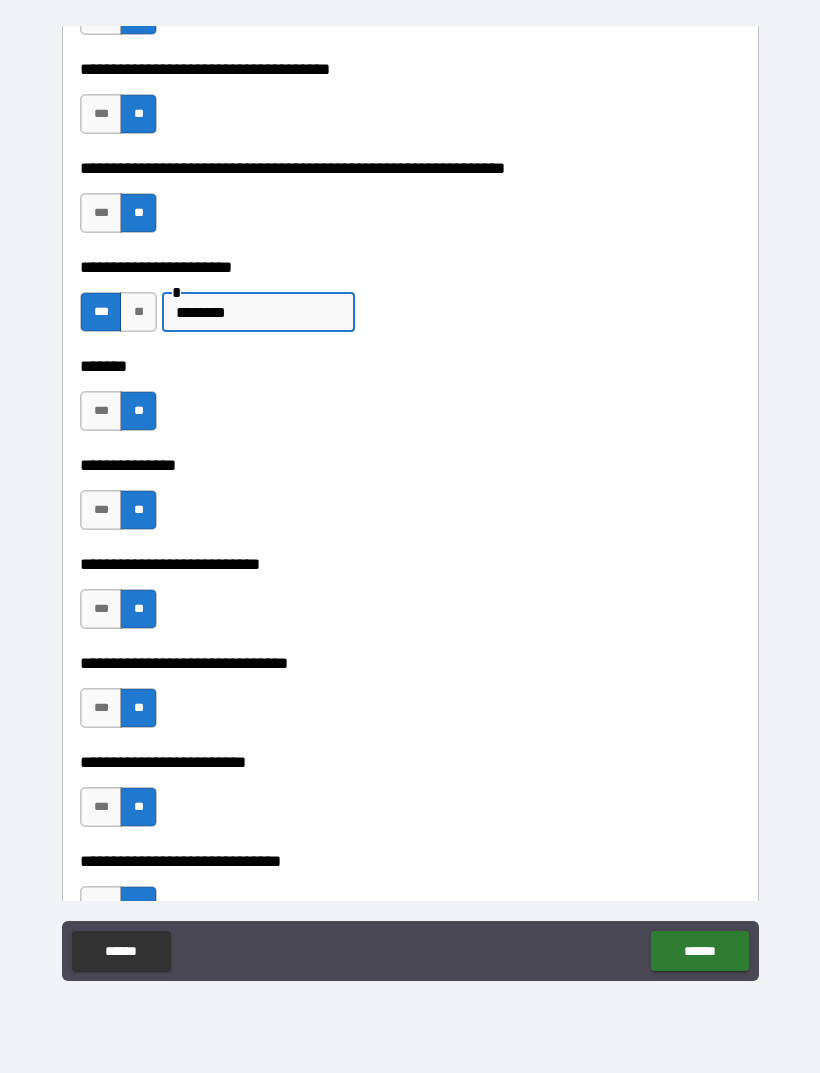 click on "**********" at bounding box center [410, 352] 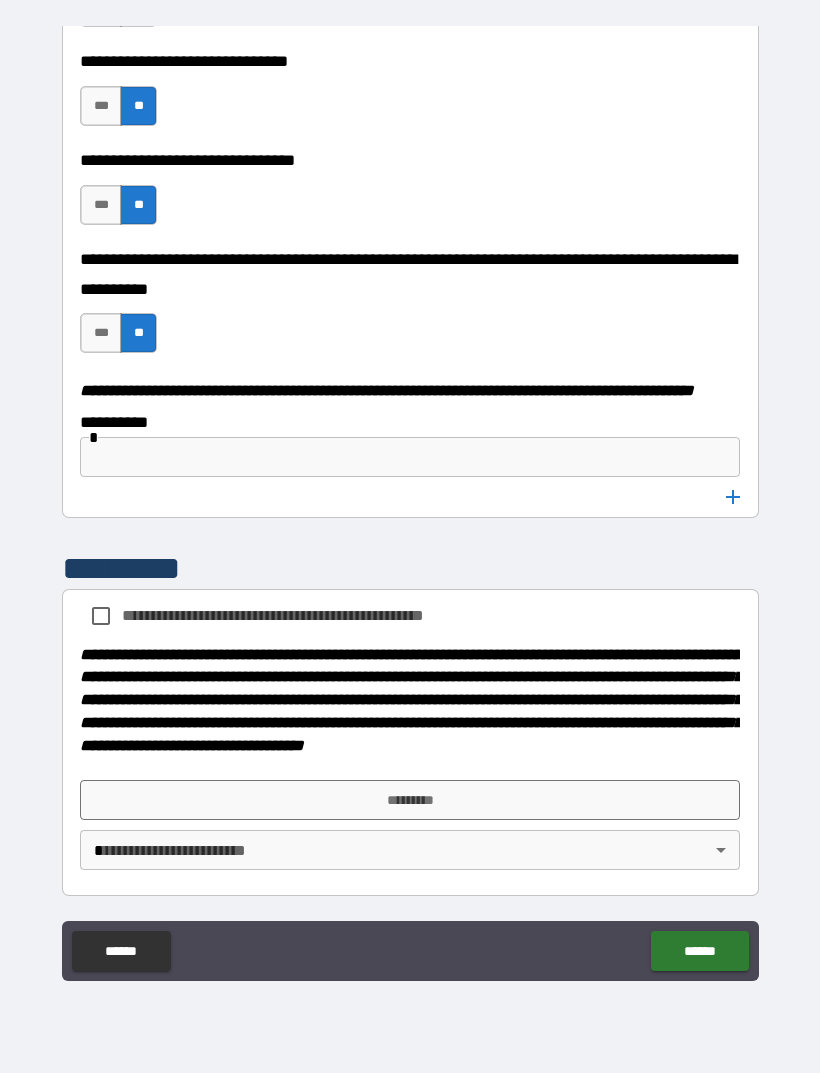 scroll, scrollTop: 10225, scrollLeft: 0, axis: vertical 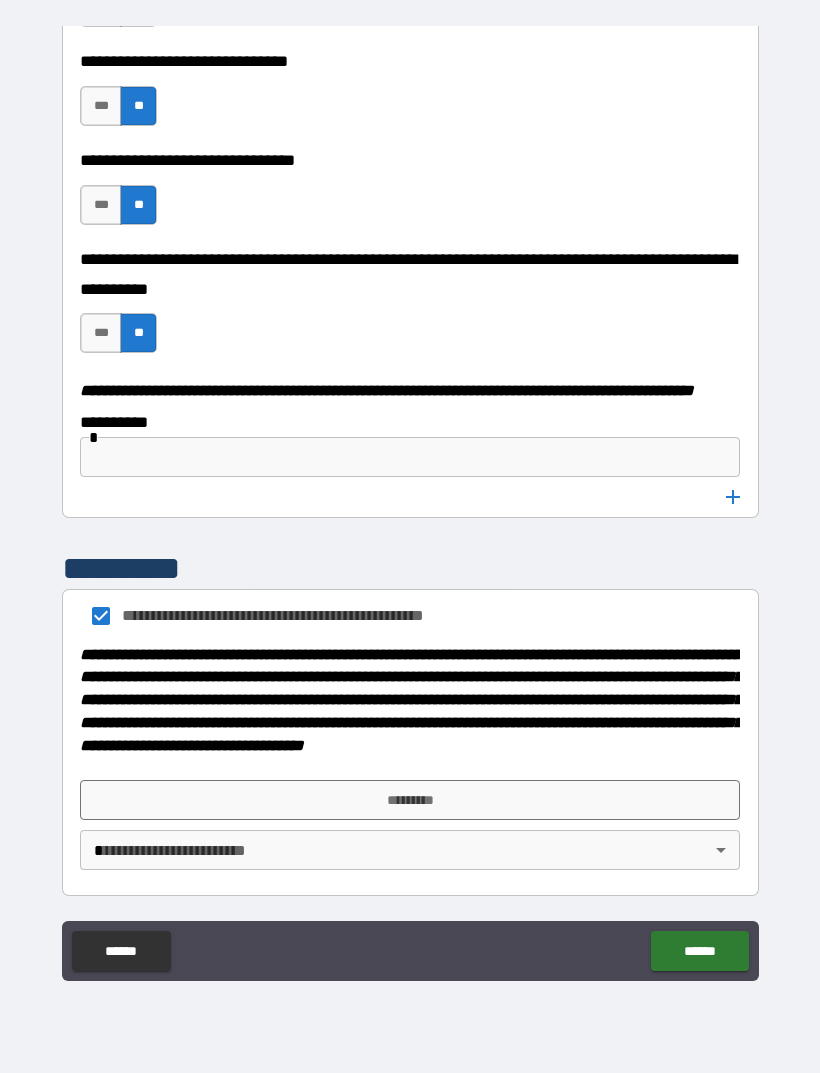 click on "*********" at bounding box center (410, 800) 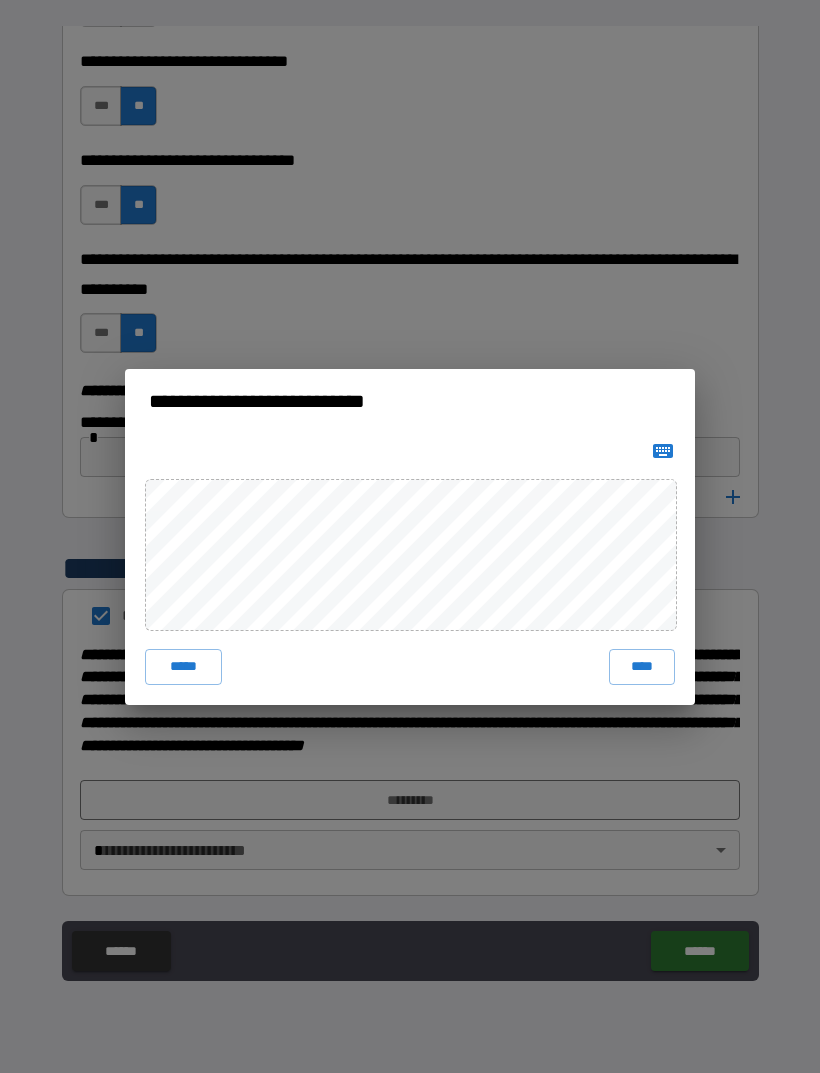 click on "****" at bounding box center [642, 667] 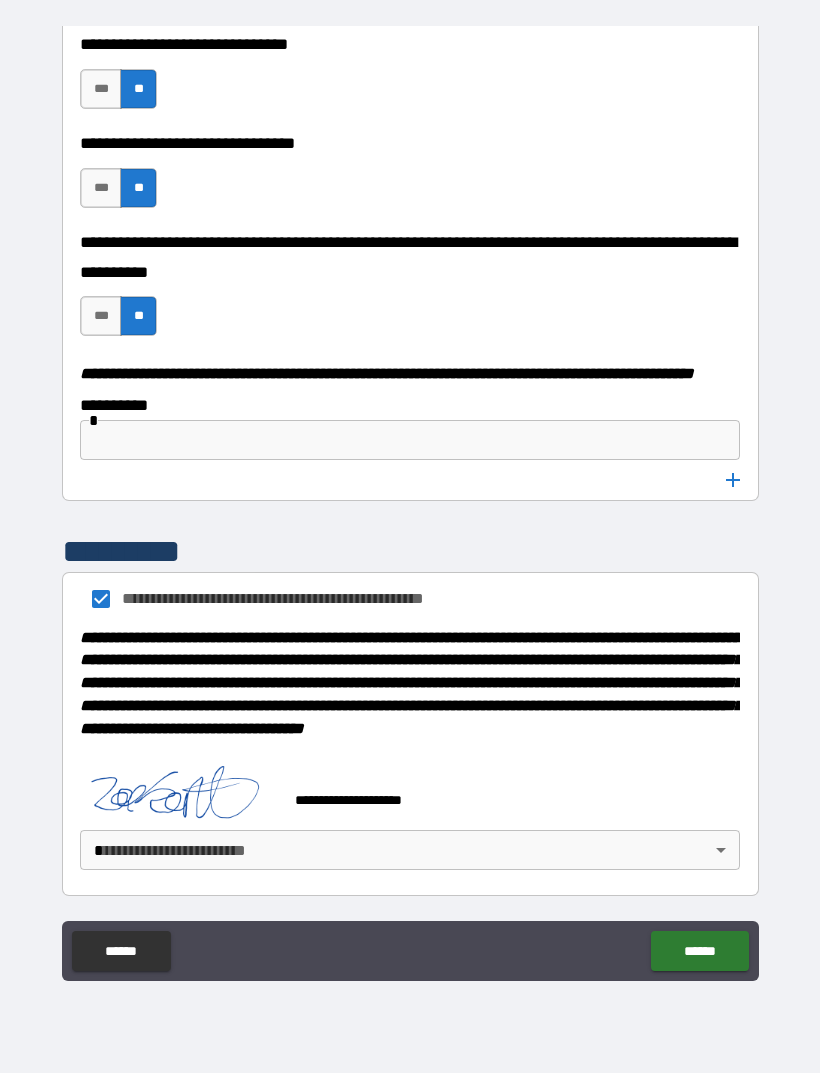 scroll, scrollTop: 10242, scrollLeft: 0, axis: vertical 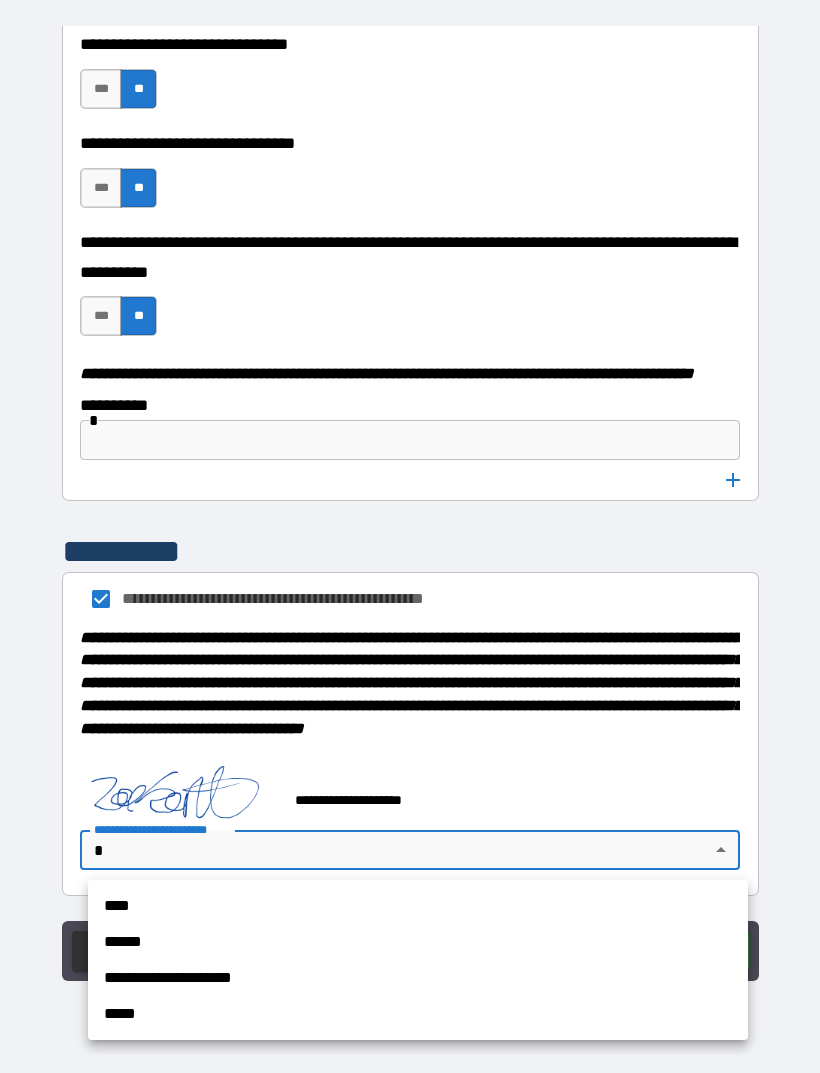 click on "****" at bounding box center [418, 906] 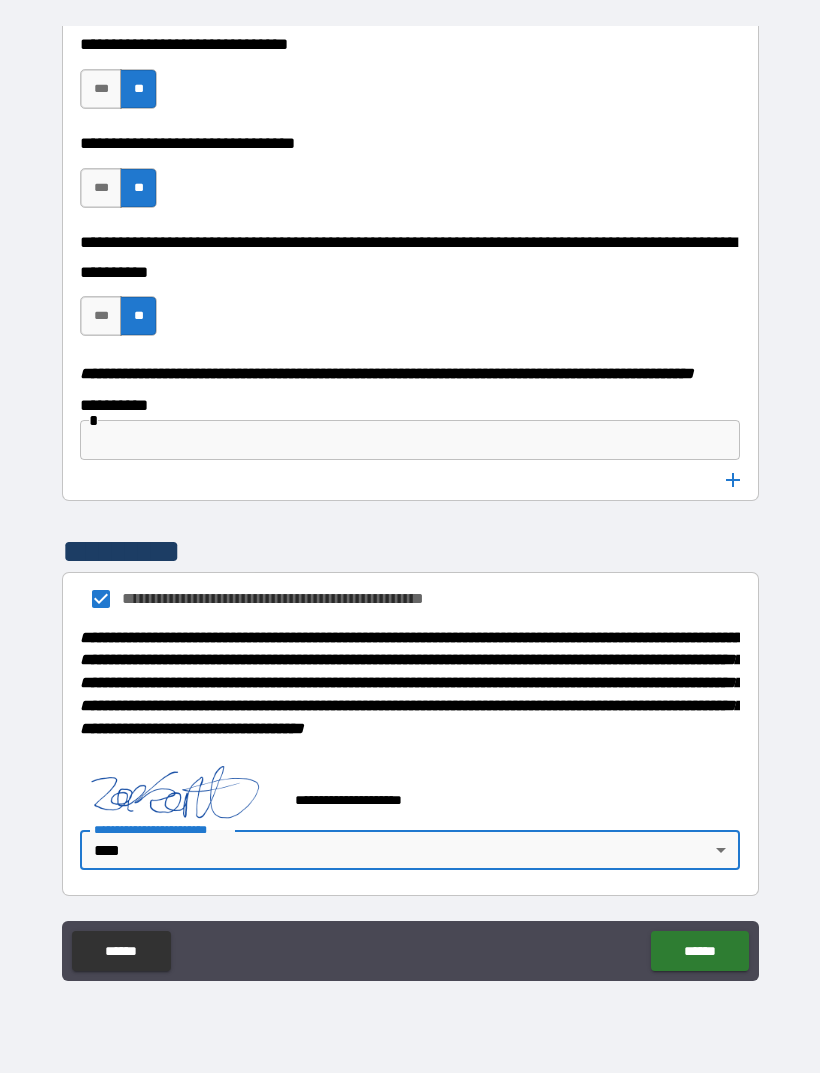 click on "******" 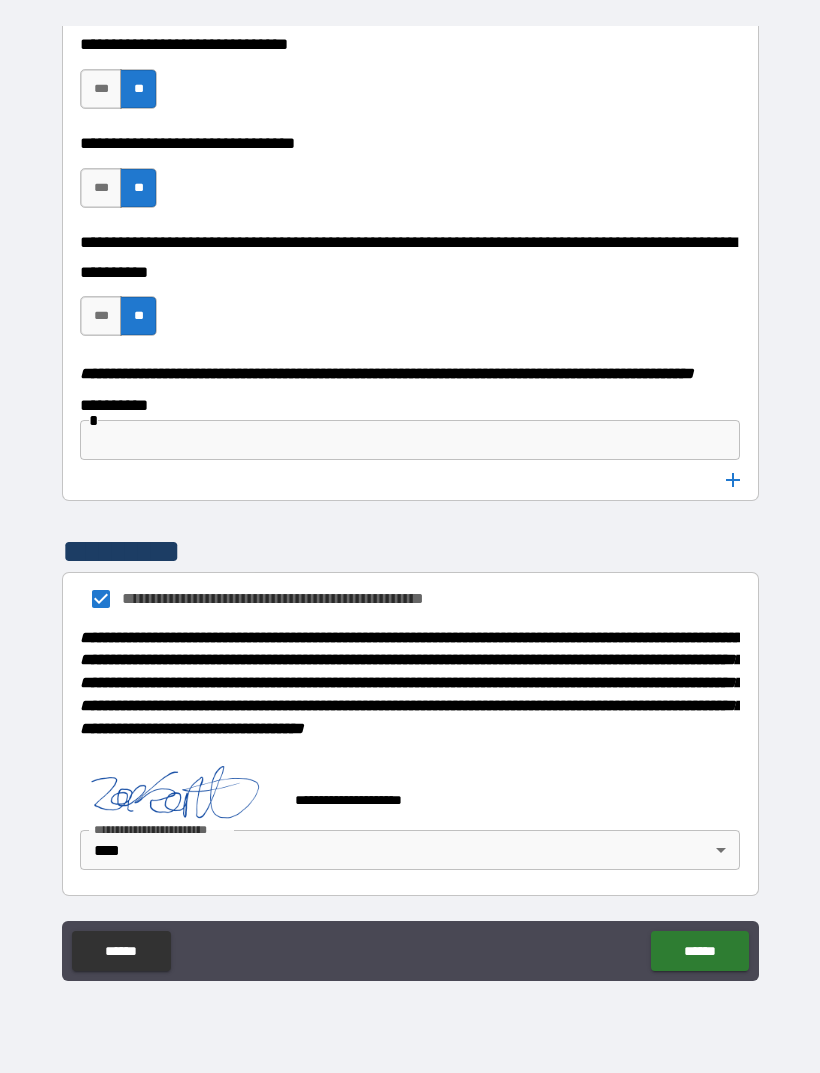 click on "******" at bounding box center (699, 951) 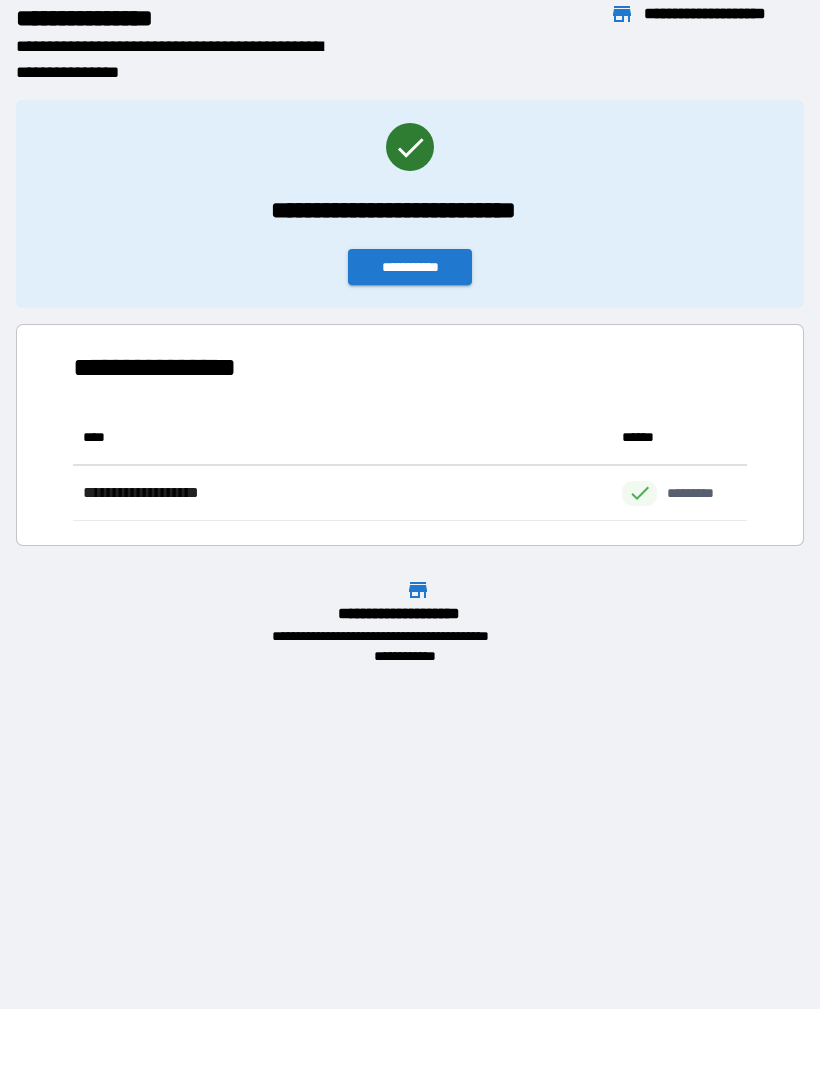 scroll, scrollTop: 1, scrollLeft: 1, axis: both 